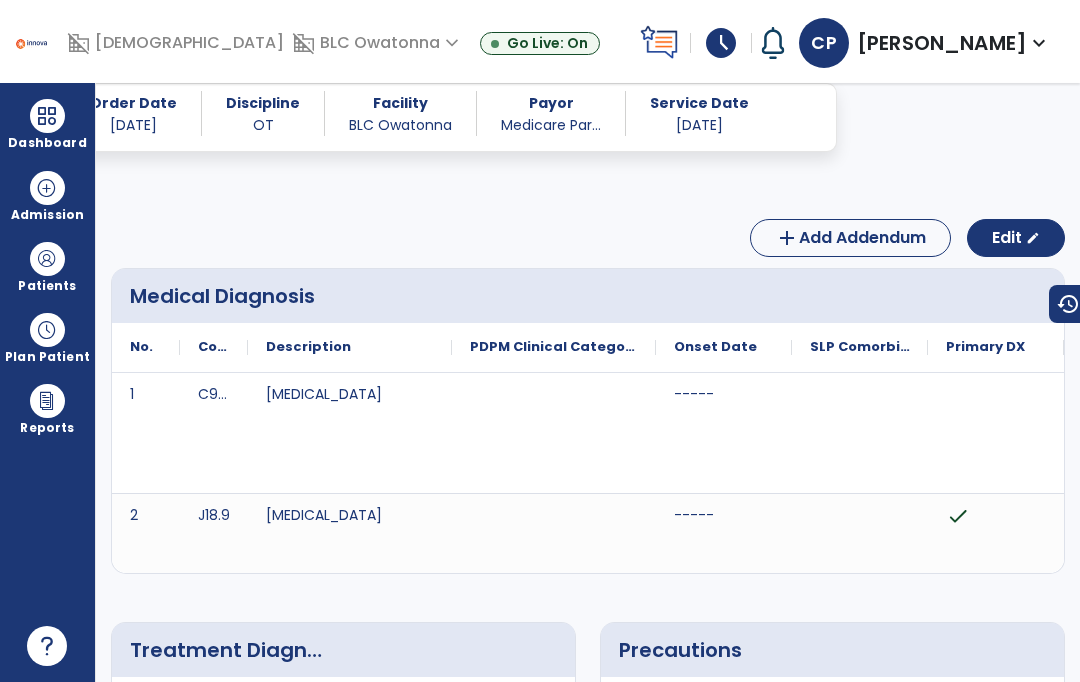 scroll, scrollTop: 84, scrollLeft: 0, axis: vertical 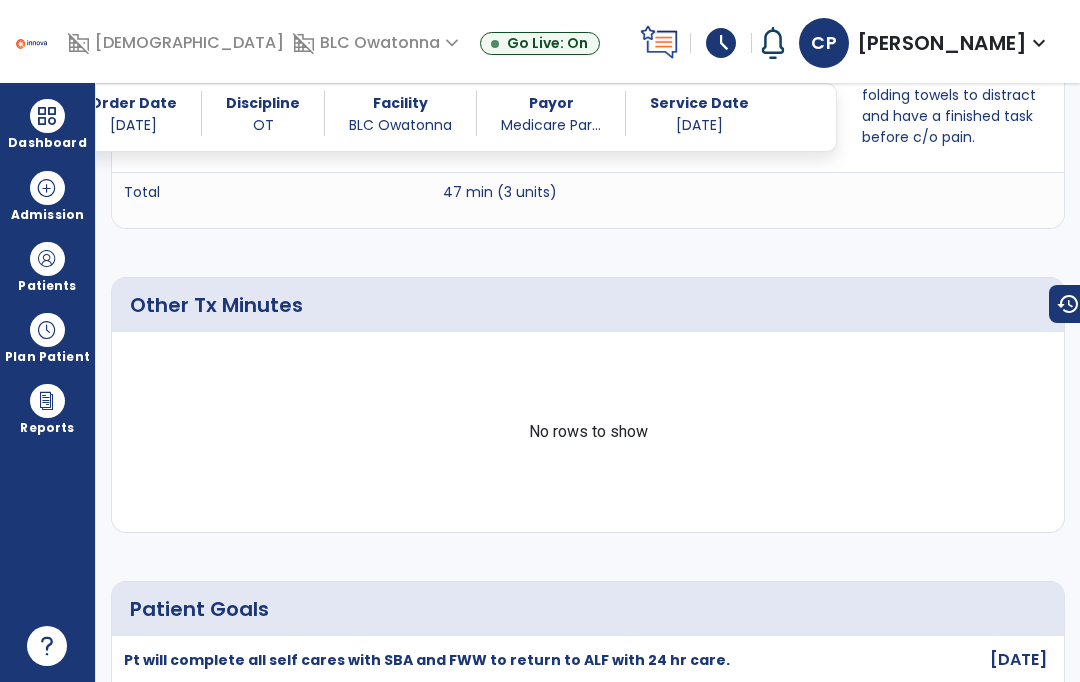 click at bounding box center (47, 259) 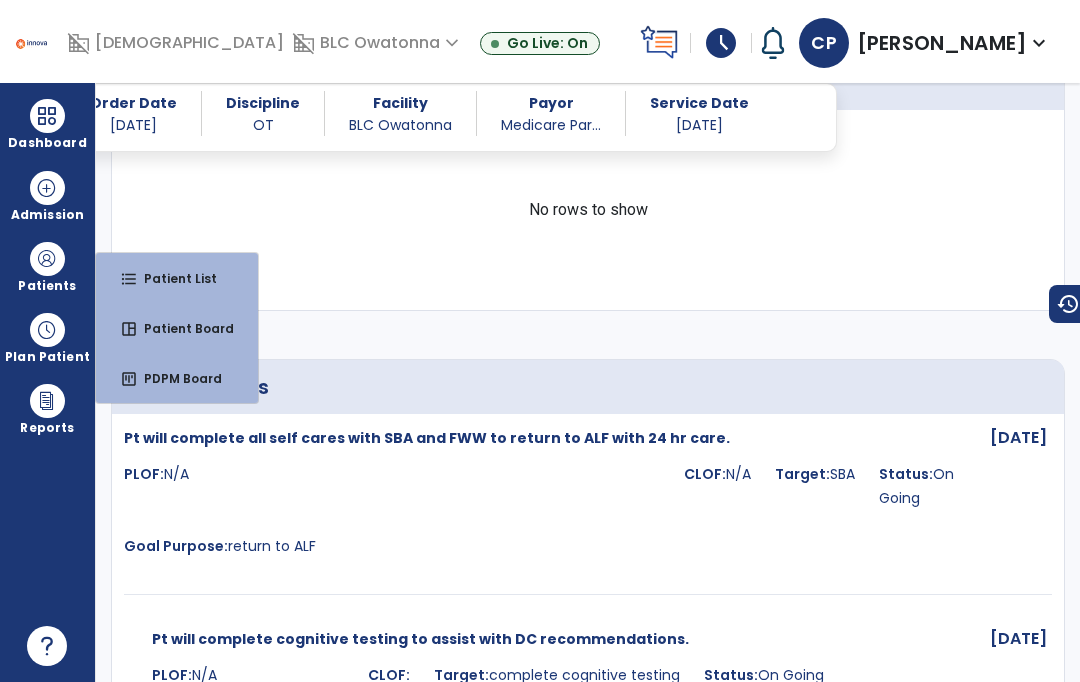 scroll, scrollTop: 2342, scrollLeft: 0, axis: vertical 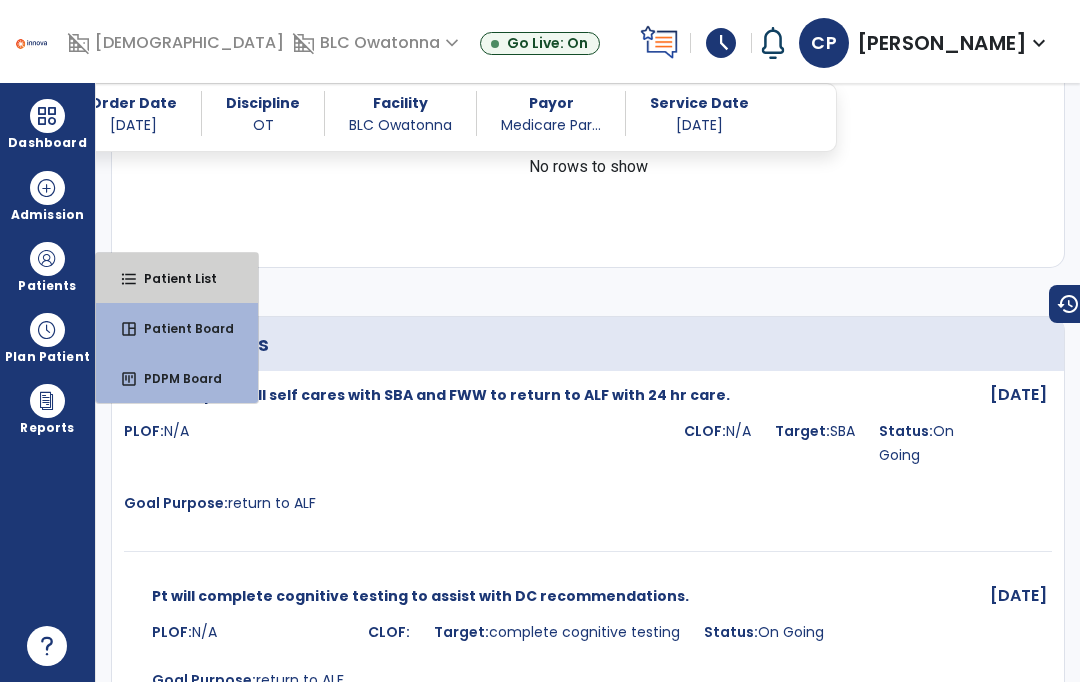 click on "Patient List" at bounding box center [172, 278] 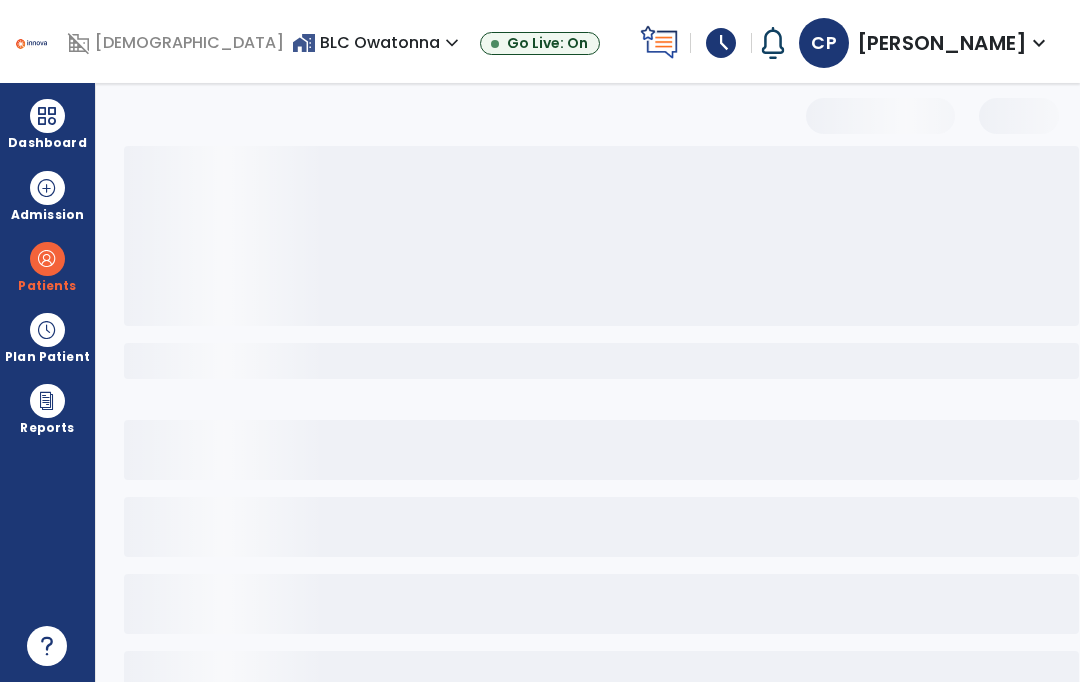 scroll, scrollTop: 0, scrollLeft: 0, axis: both 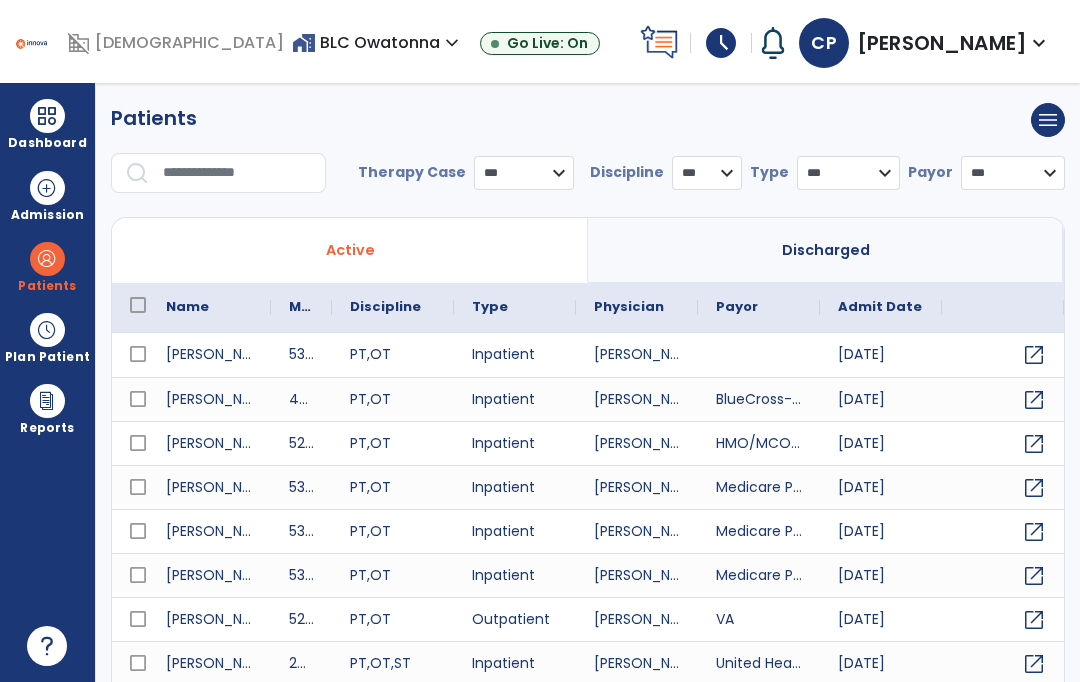 click at bounding box center [237, 173] 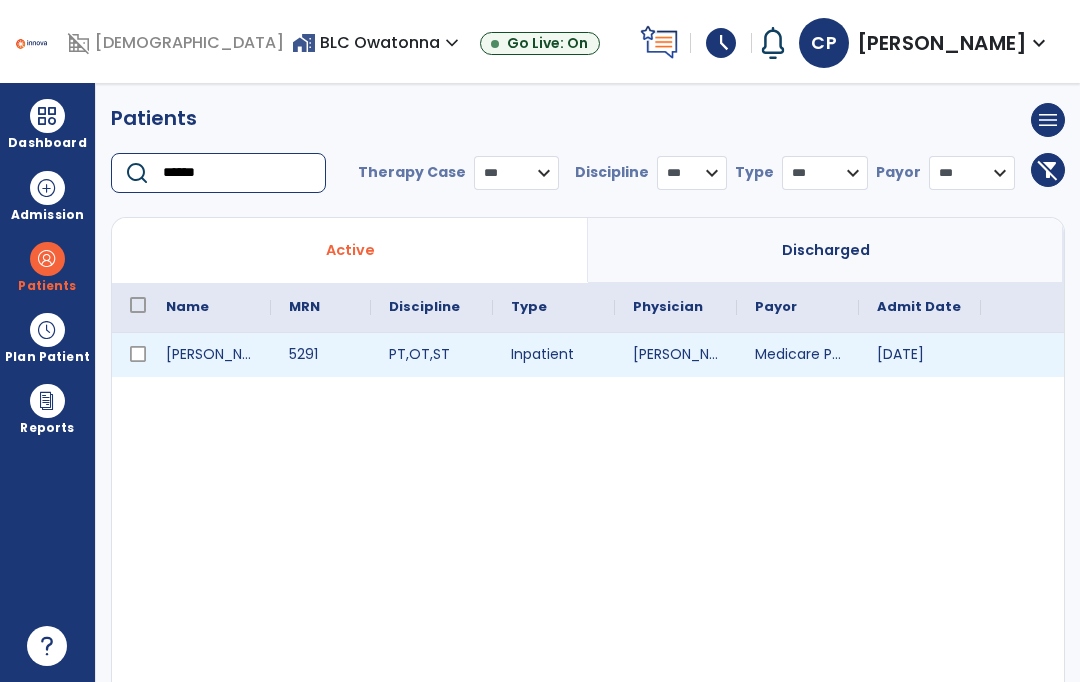 type on "******" 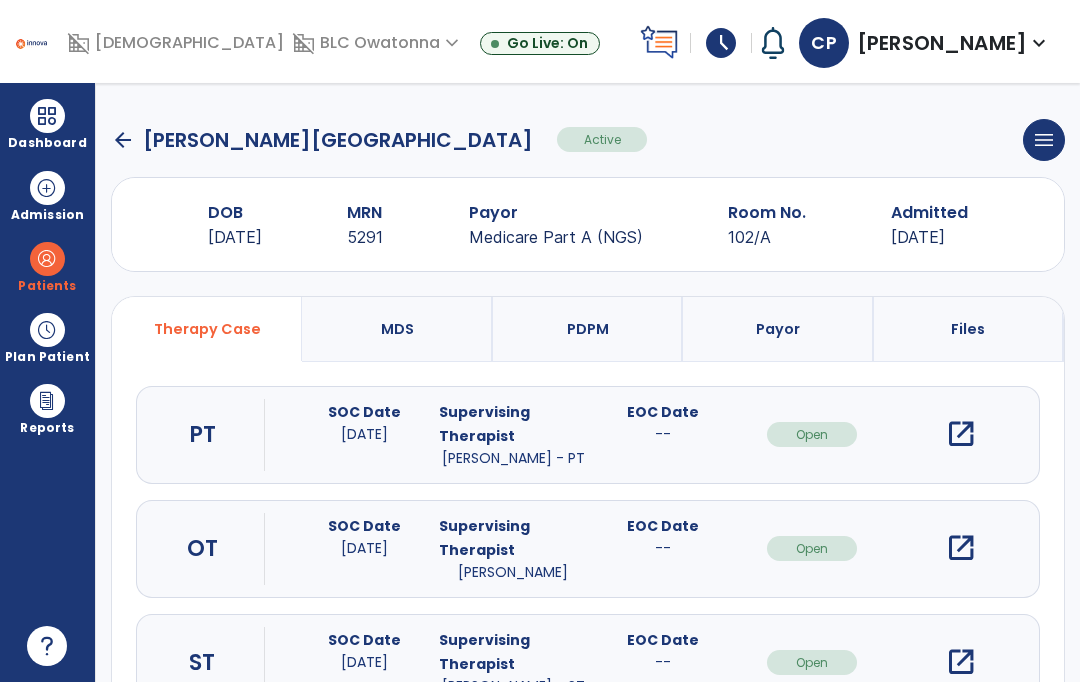 click on "open_in_new" at bounding box center (961, 548) 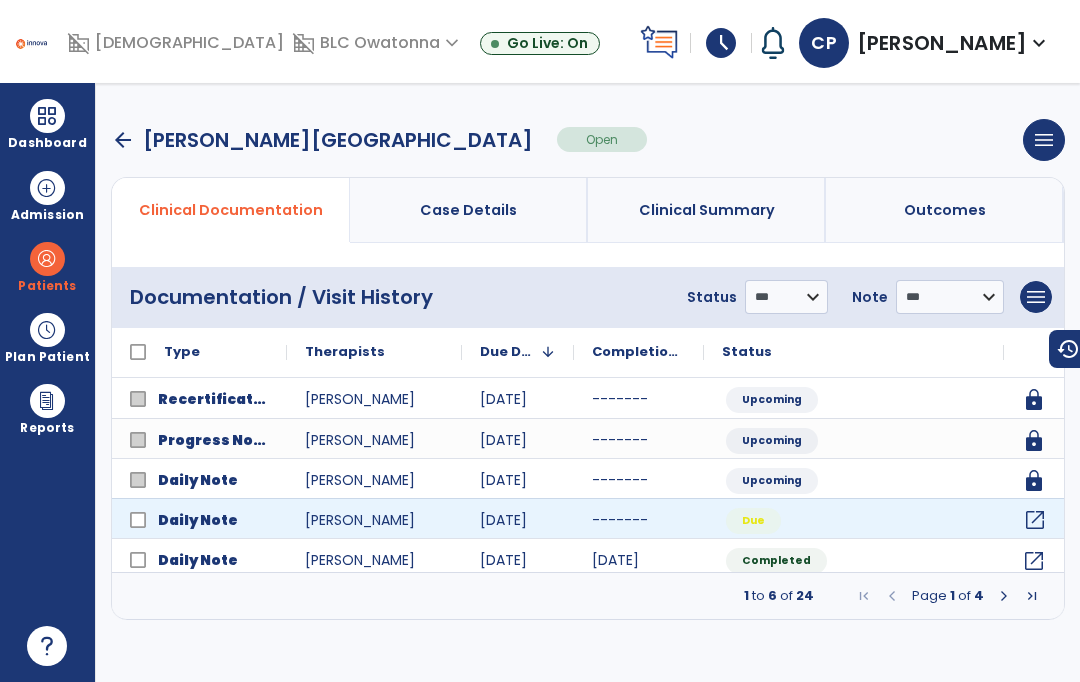 click on "open_in_new" 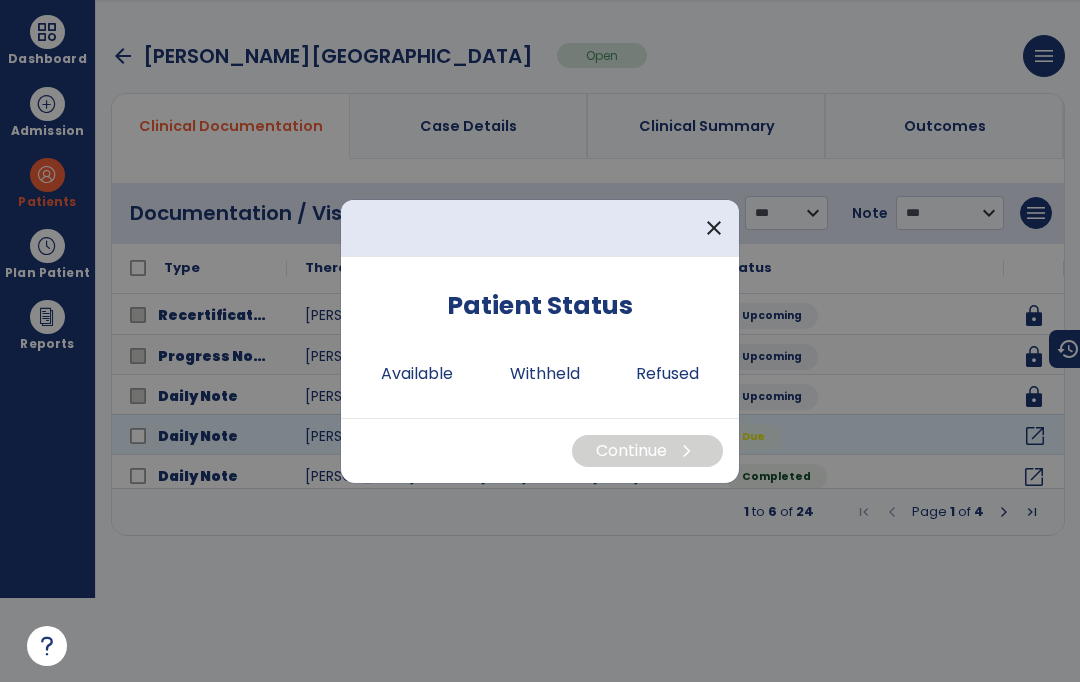 scroll, scrollTop: 0, scrollLeft: 0, axis: both 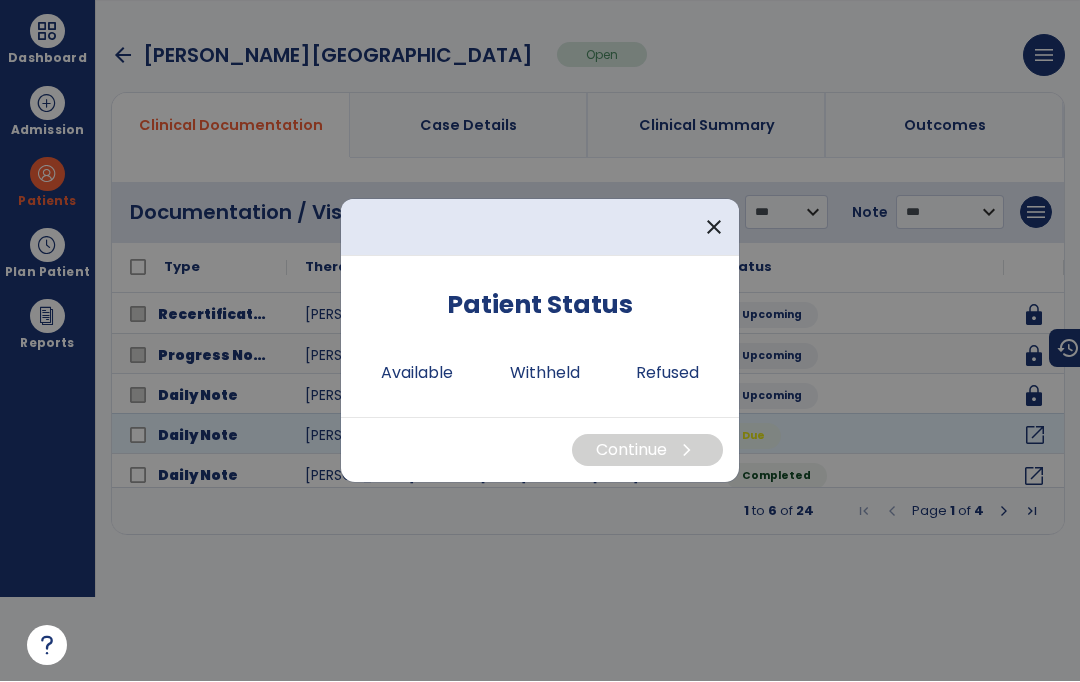 click on "Available" at bounding box center (417, 374) 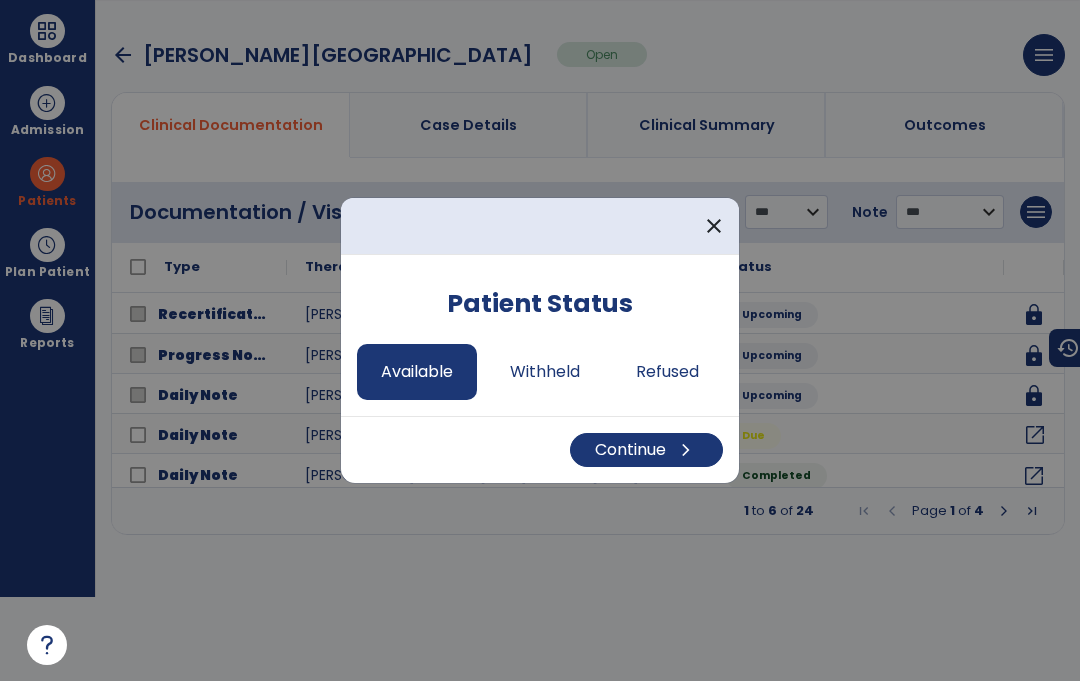 click on "Continue   chevron_right" at bounding box center [646, 451] 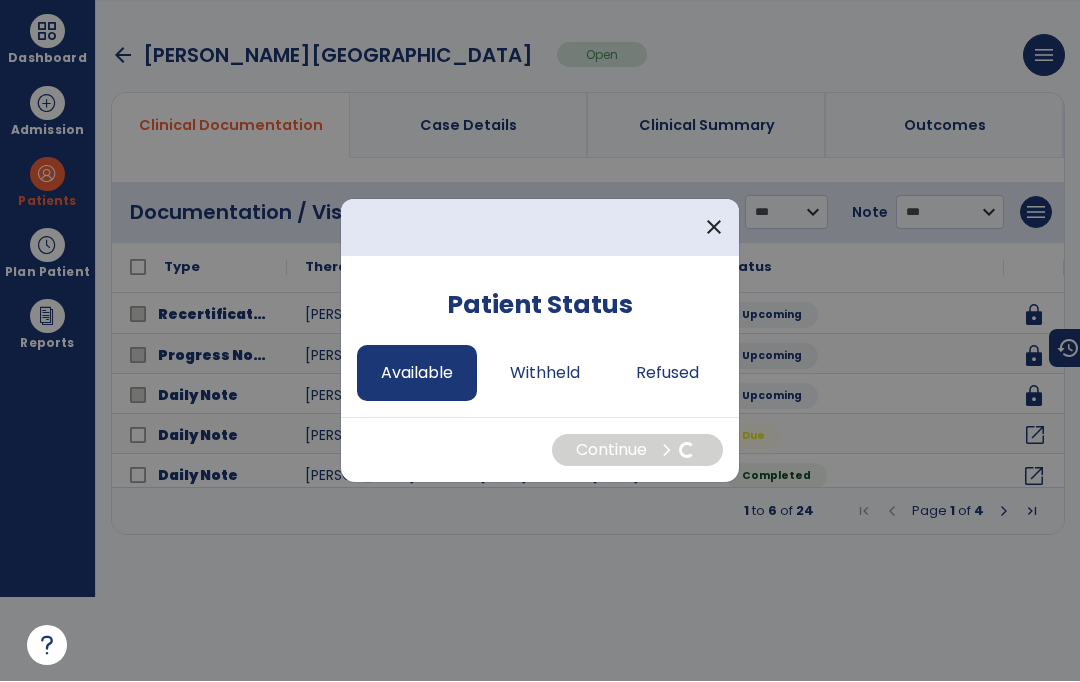 select on "*" 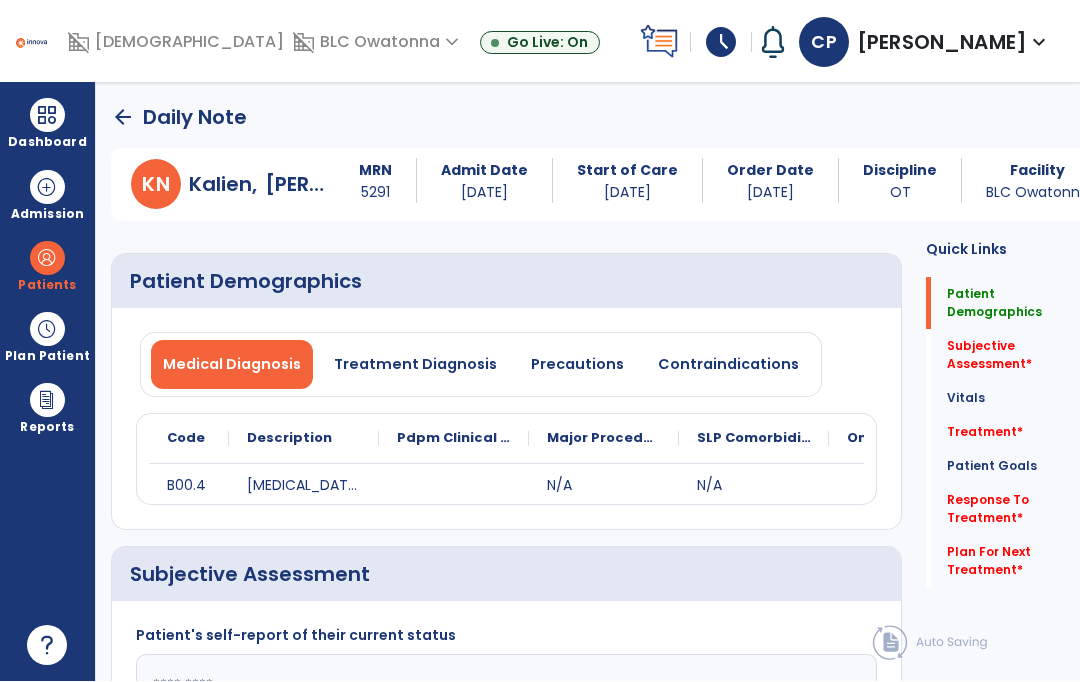 scroll, scrollTop: 84, scrollLeft: 0, axis: vertical 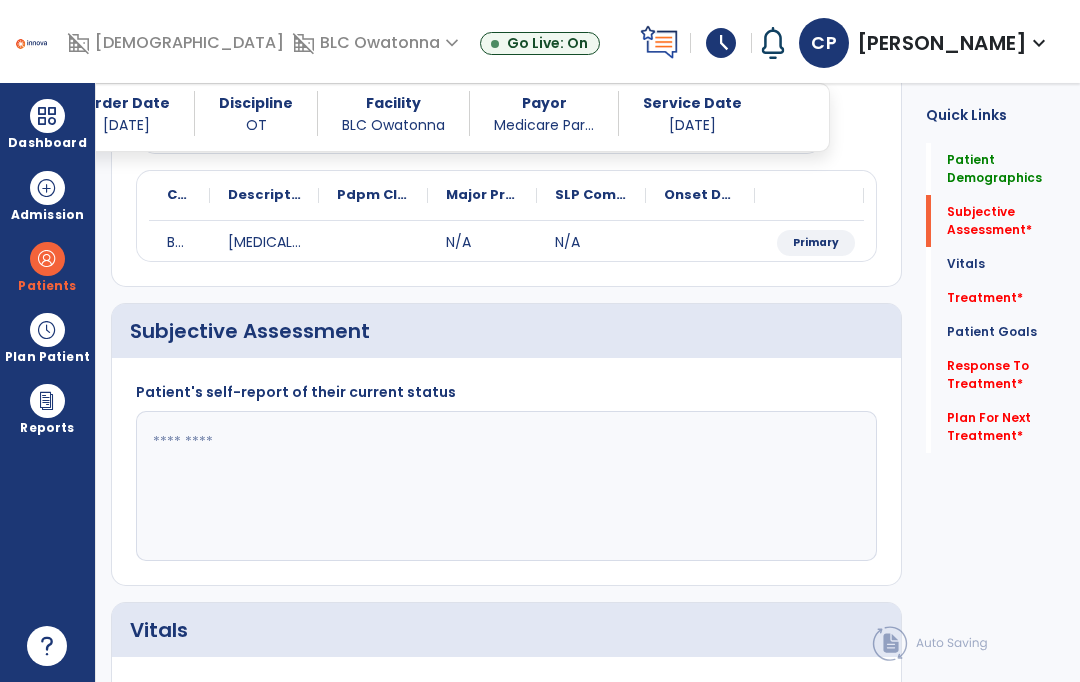 click 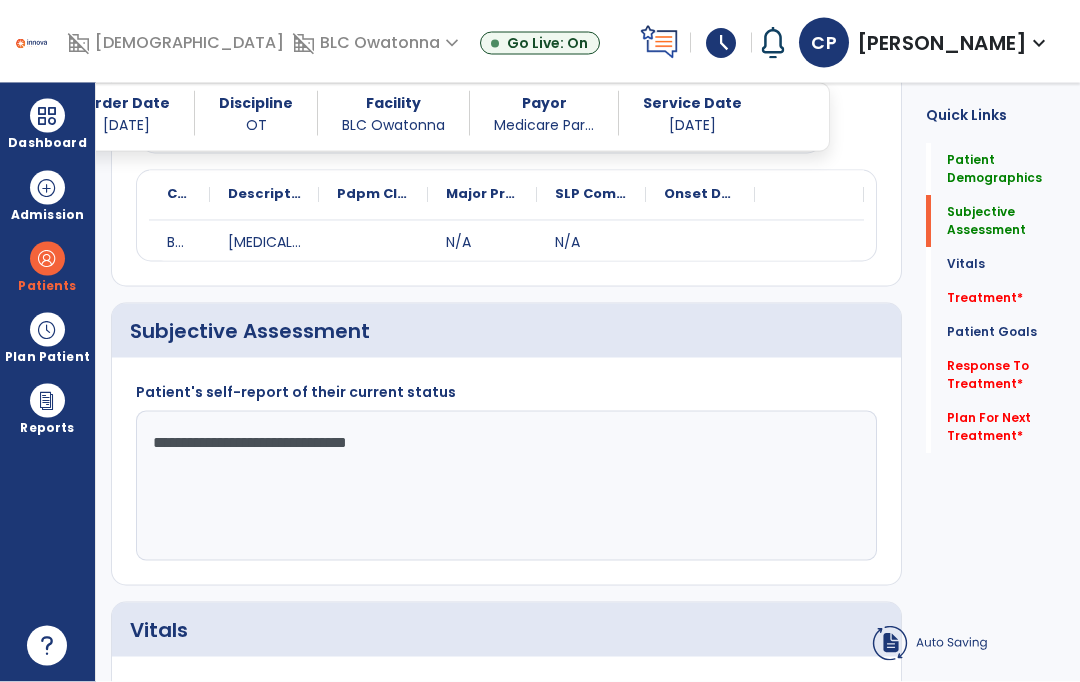 click on "**********" 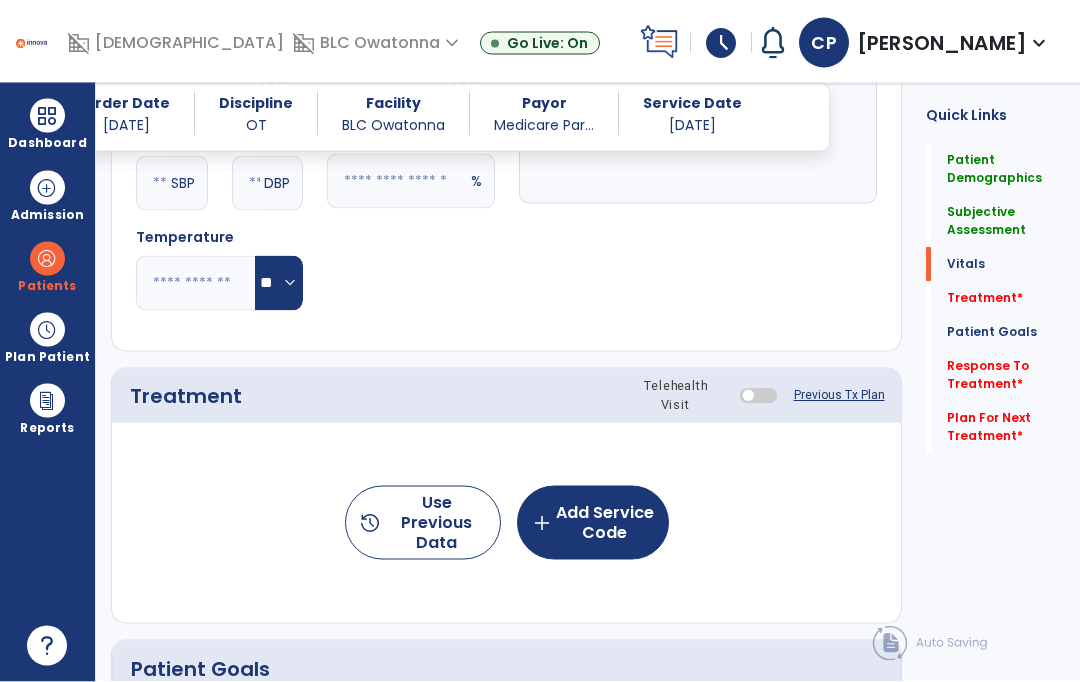 scroll, scrollTop: 973, scrollLeft: 0, axis: vertical 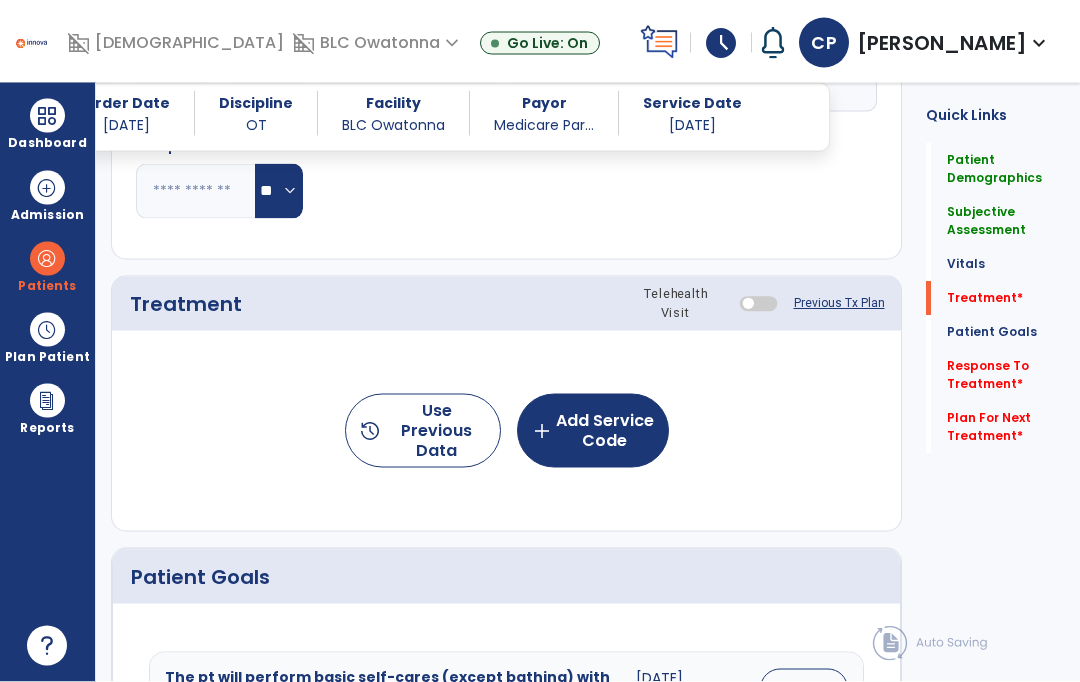 type on "**********" 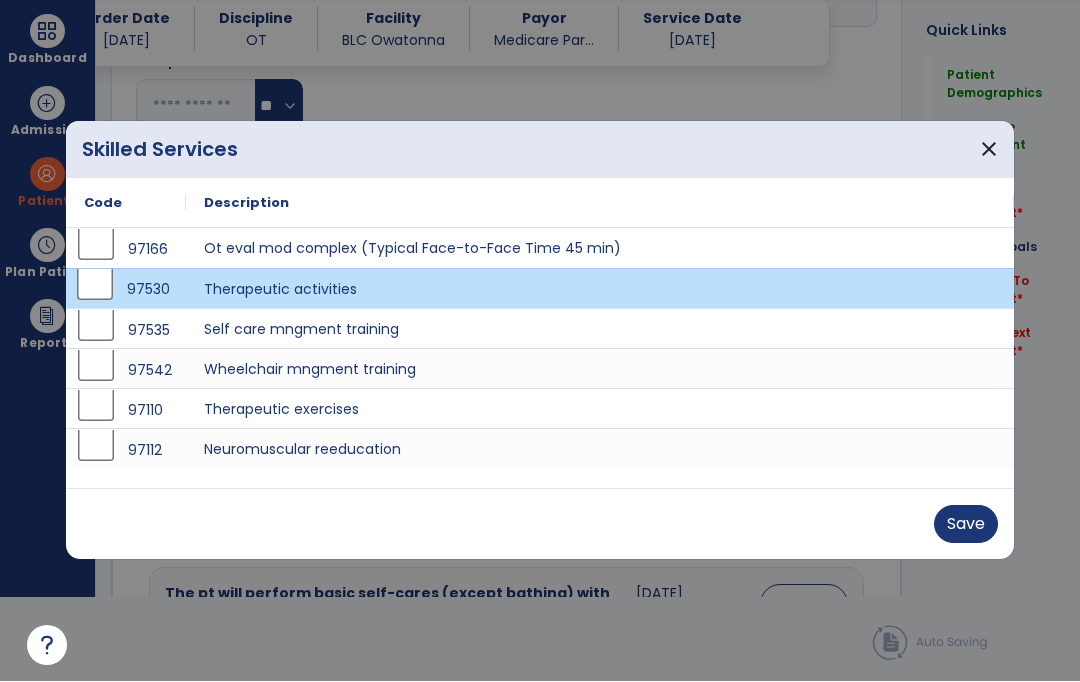 click on "Save" at bounding box center (966, 525) 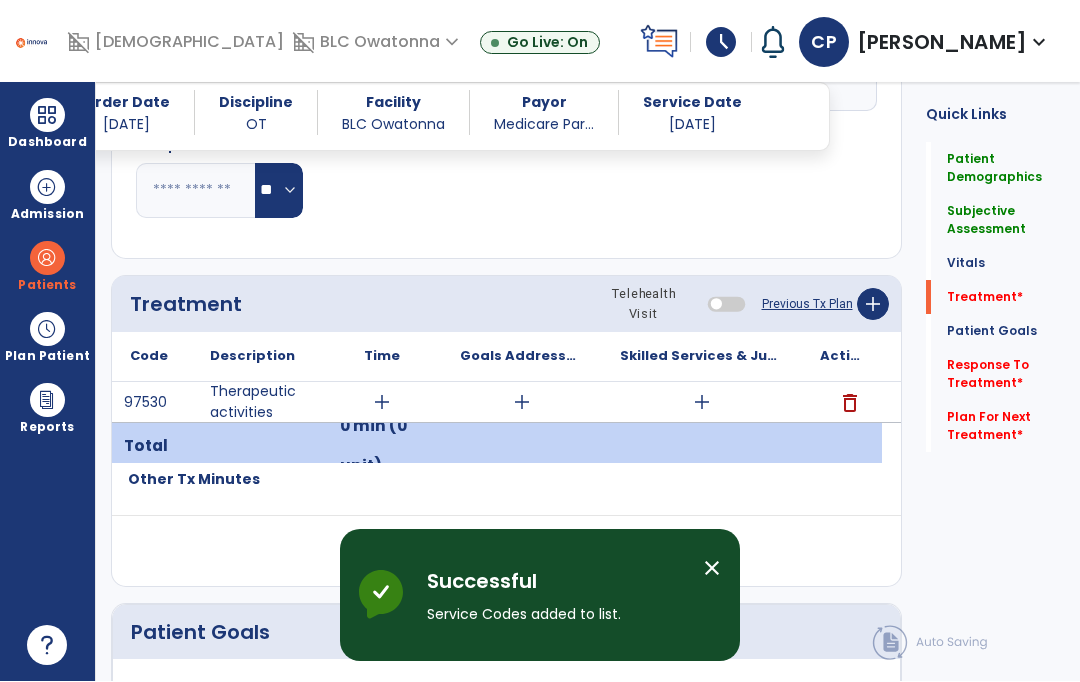 scroll, scrollTop: 84, scrollLeft: 0, axis: vertical 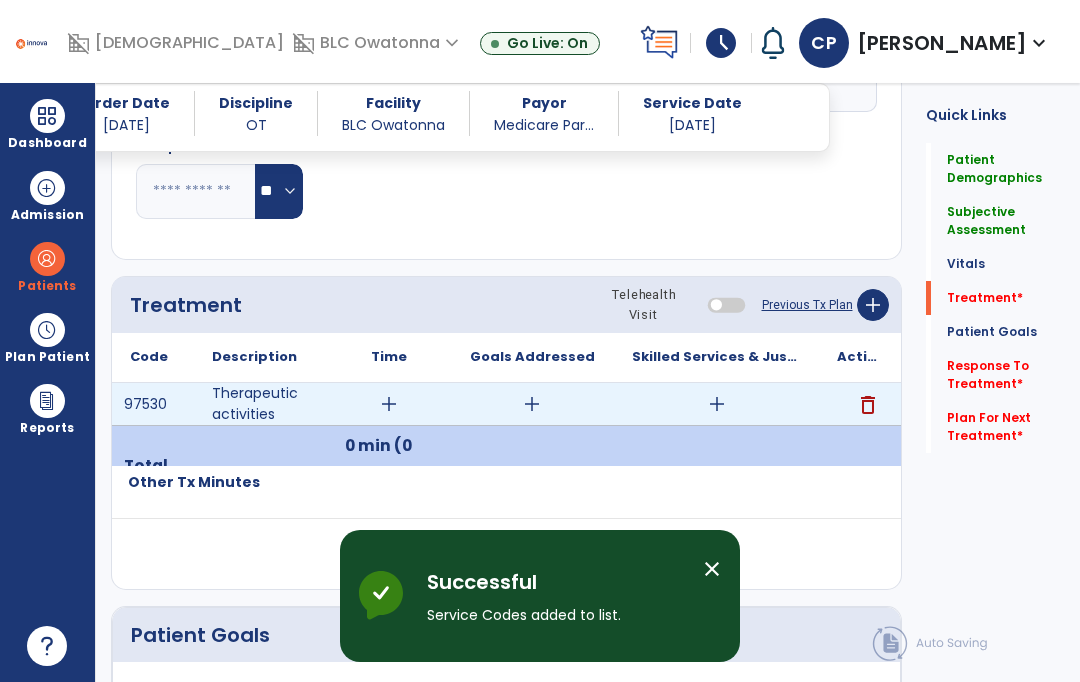 click on "add" at bounding box center [389, 404] 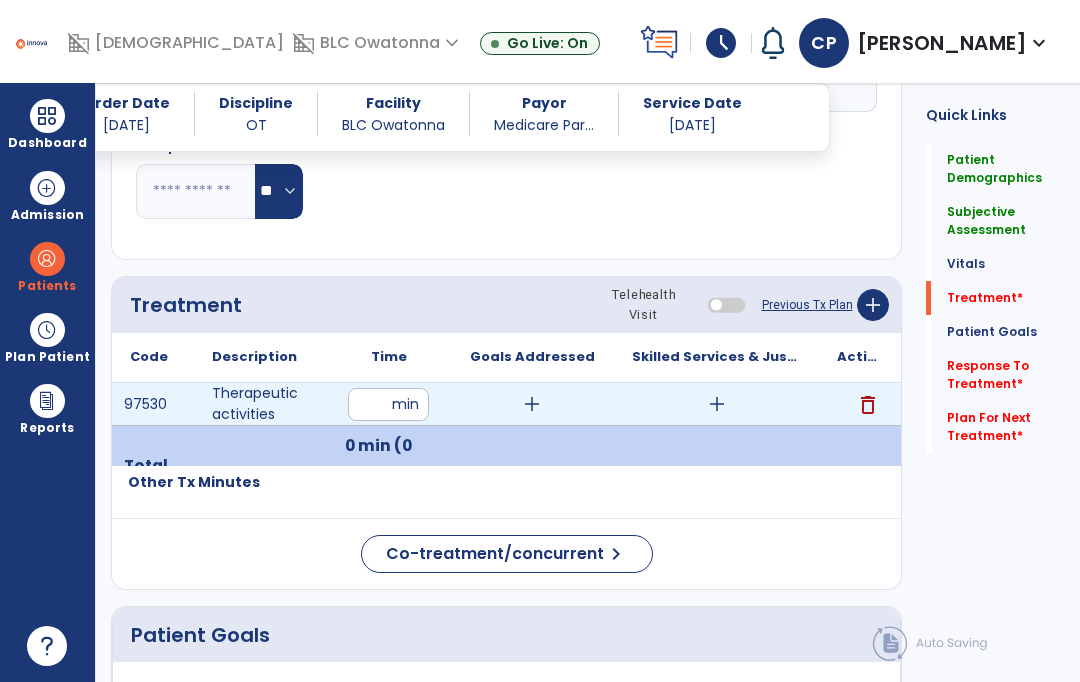 scroll, scrollTop: 83, scrollLeft: 0, axis: vertical 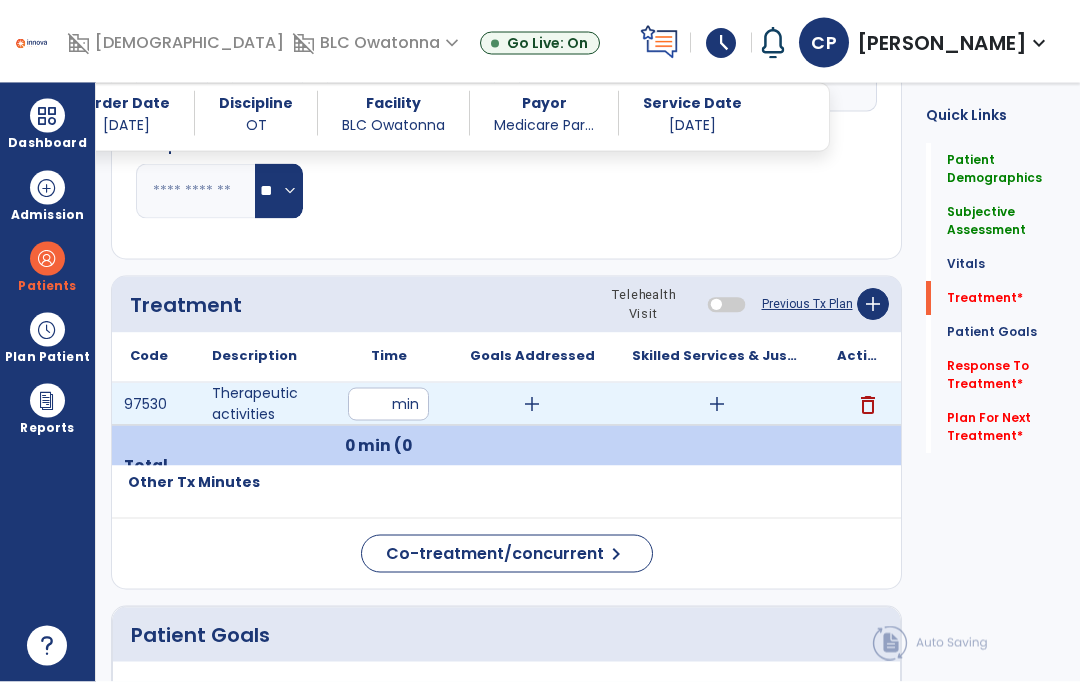 type on "**" 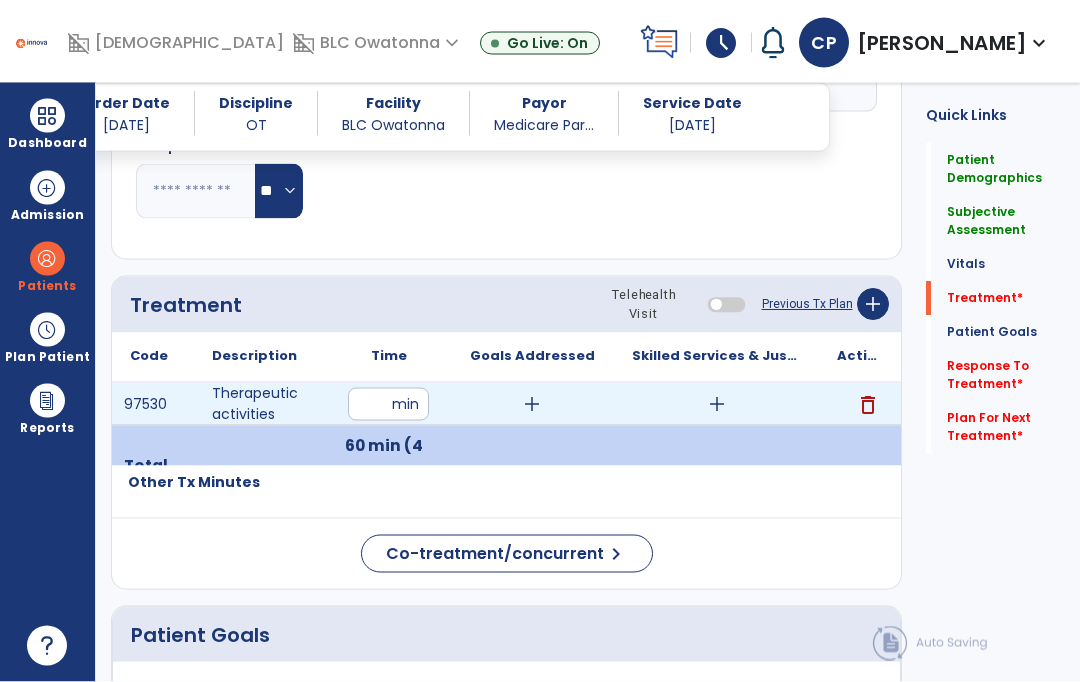 click on "add" at bounding box center (717, 404) 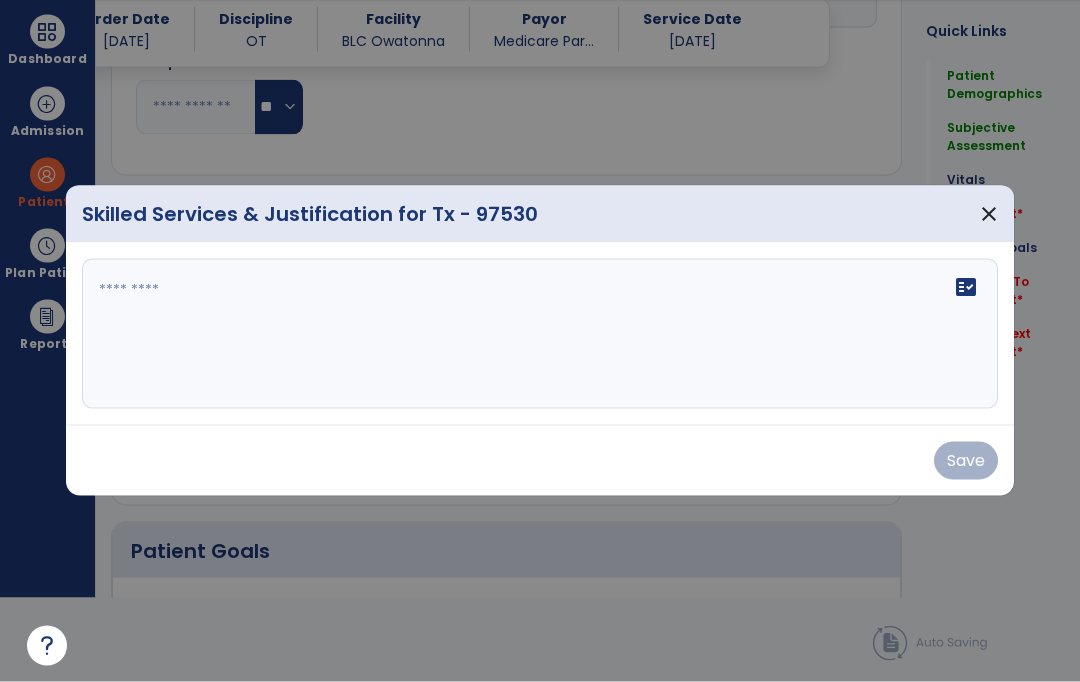 scroll, scrollTop: 0, scrollLeft: 0, axis: both 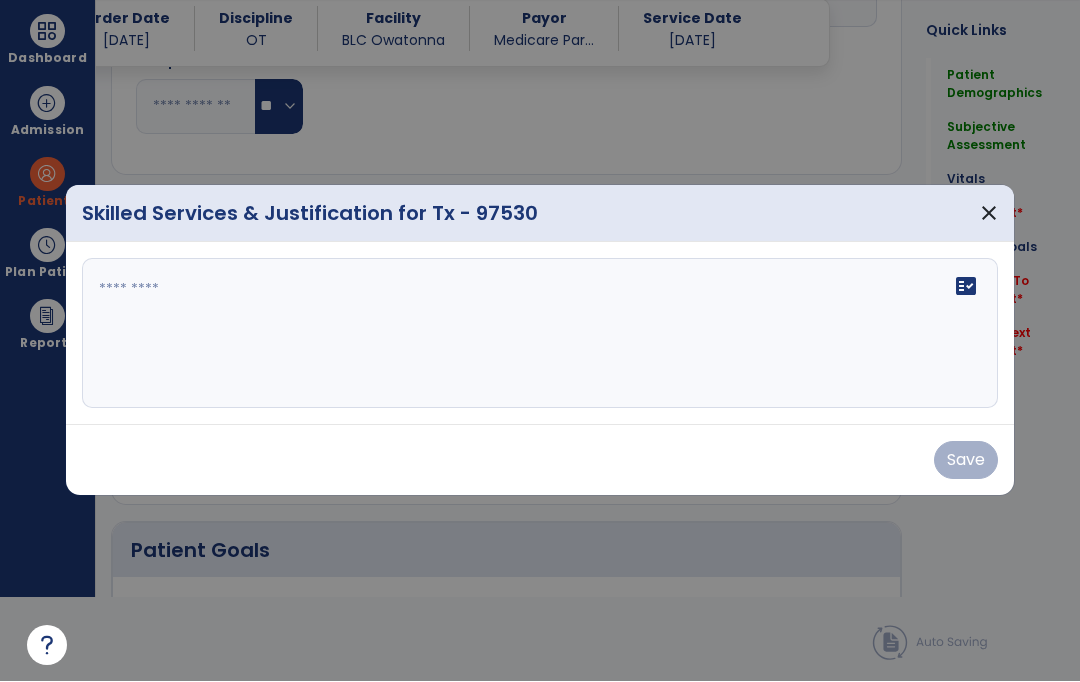 click on "fact_check" at bounding box center [540, 334] 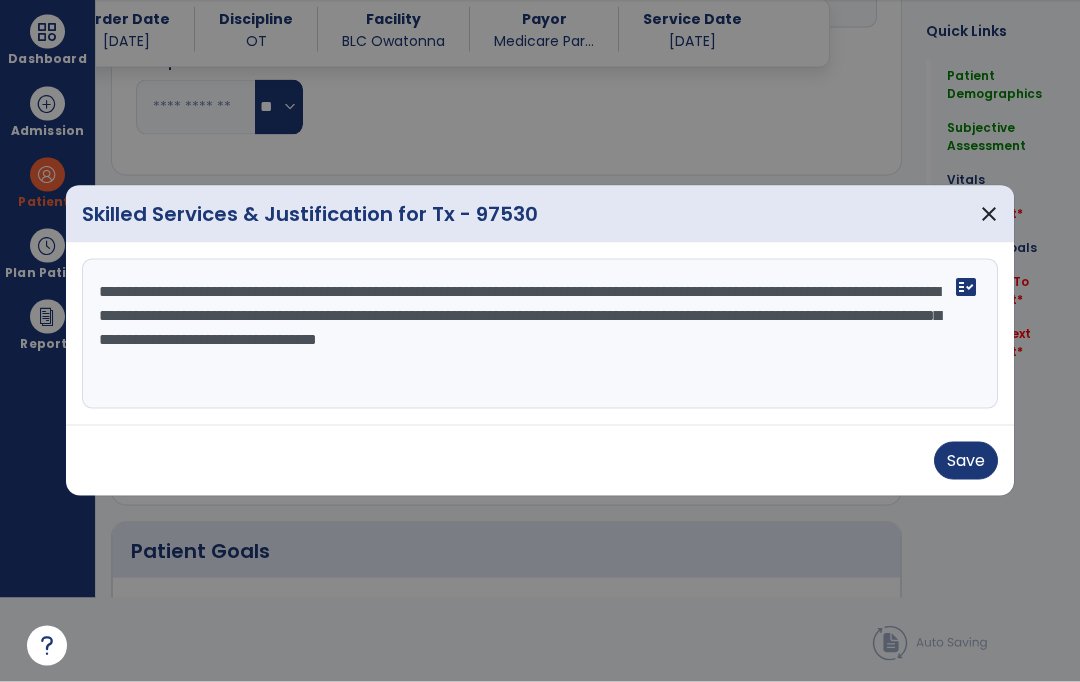 type on "**********" 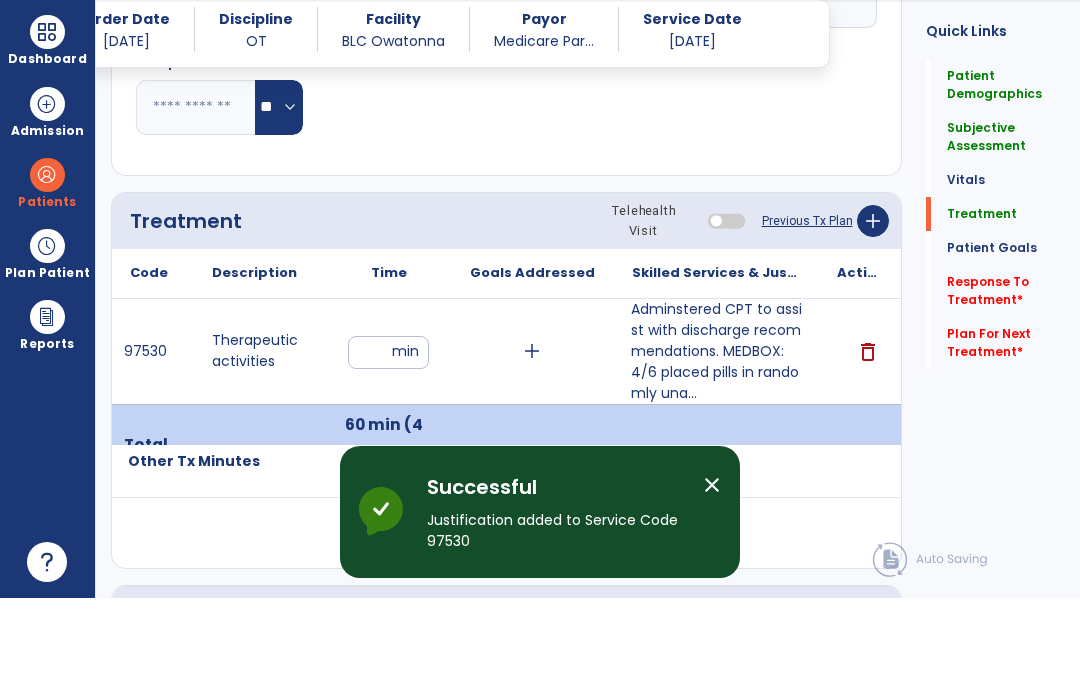 scroll, scrollTop: 84, scrollLeft: 0, axis: vertical 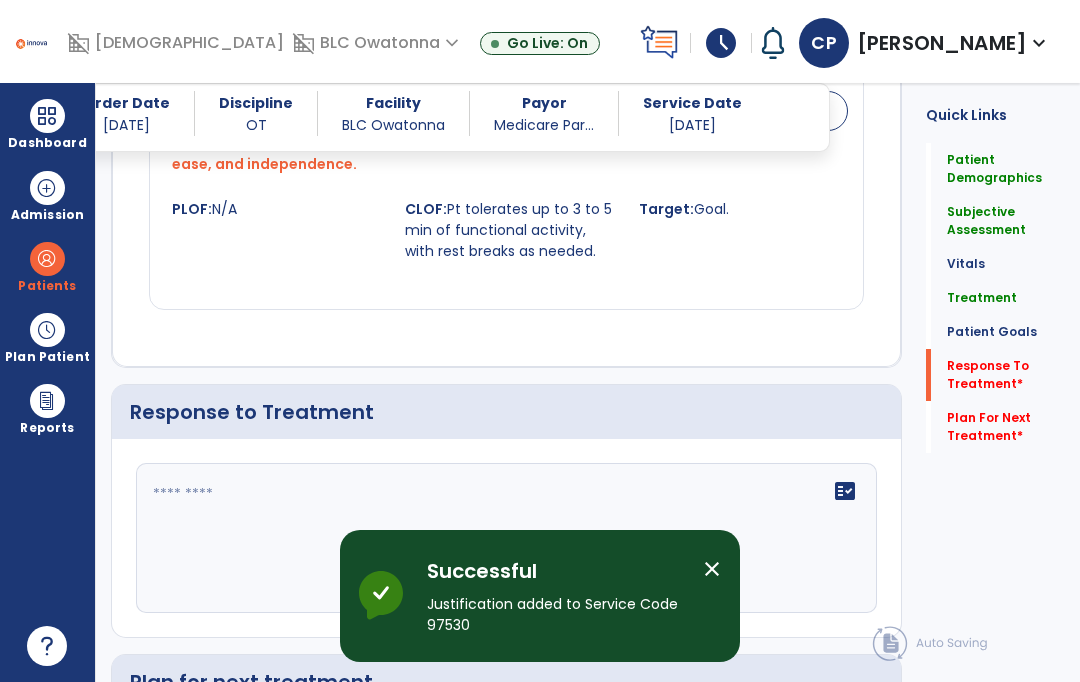 click on "fact_check" 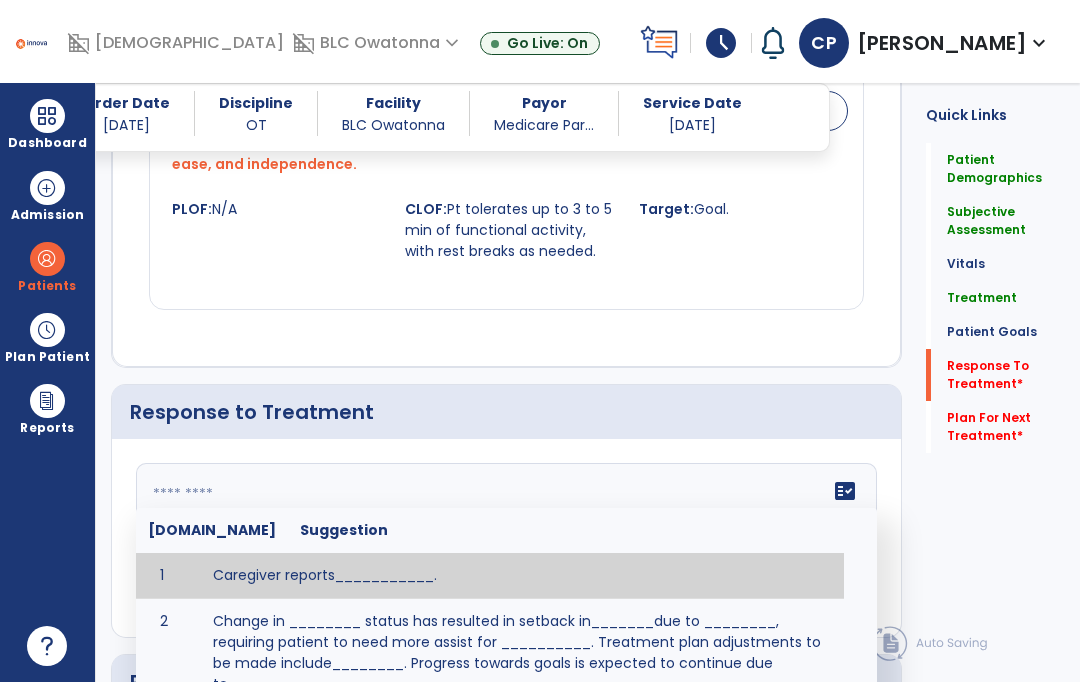 scroll, scrollTop: 83, scrollLeft: 0, axis: vertical 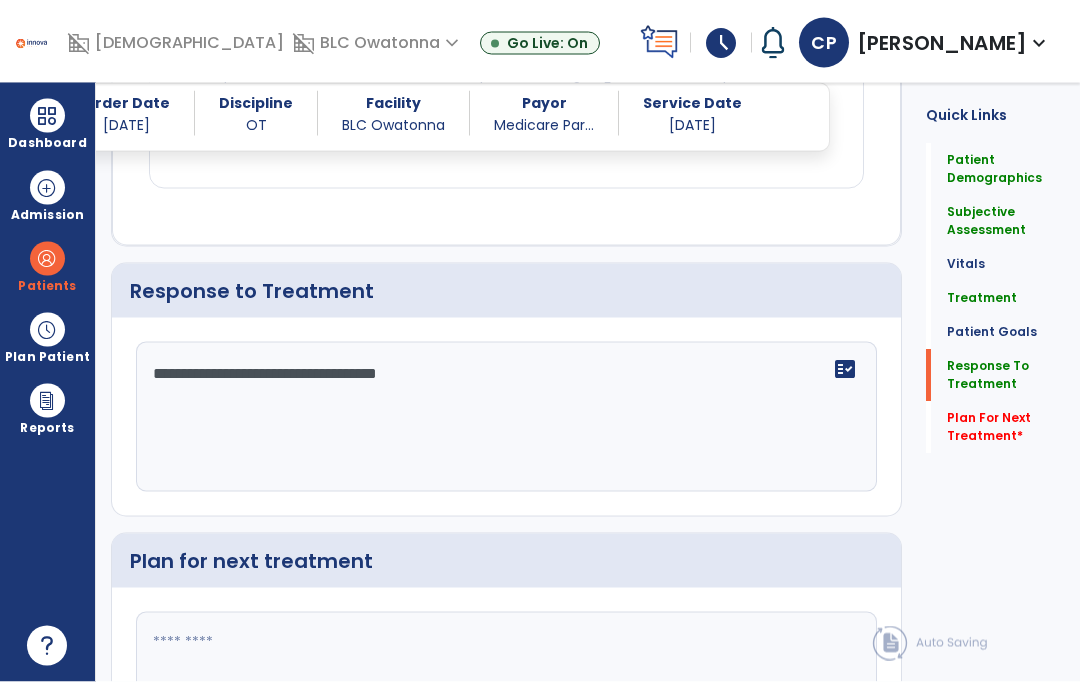 type on "**********" 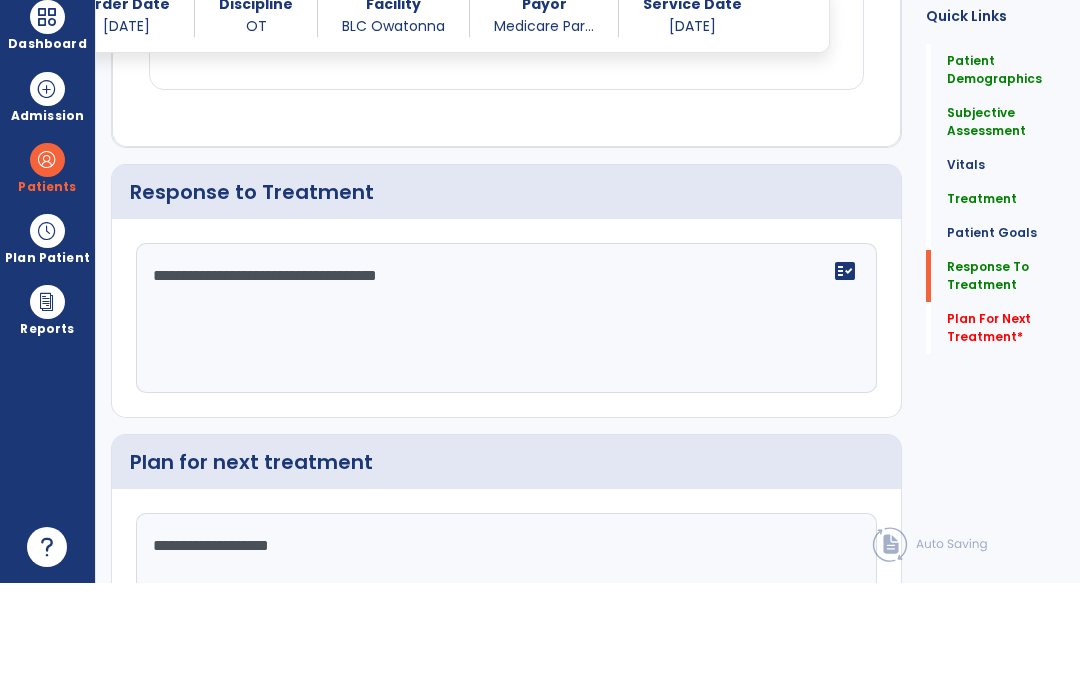 type on "**********" 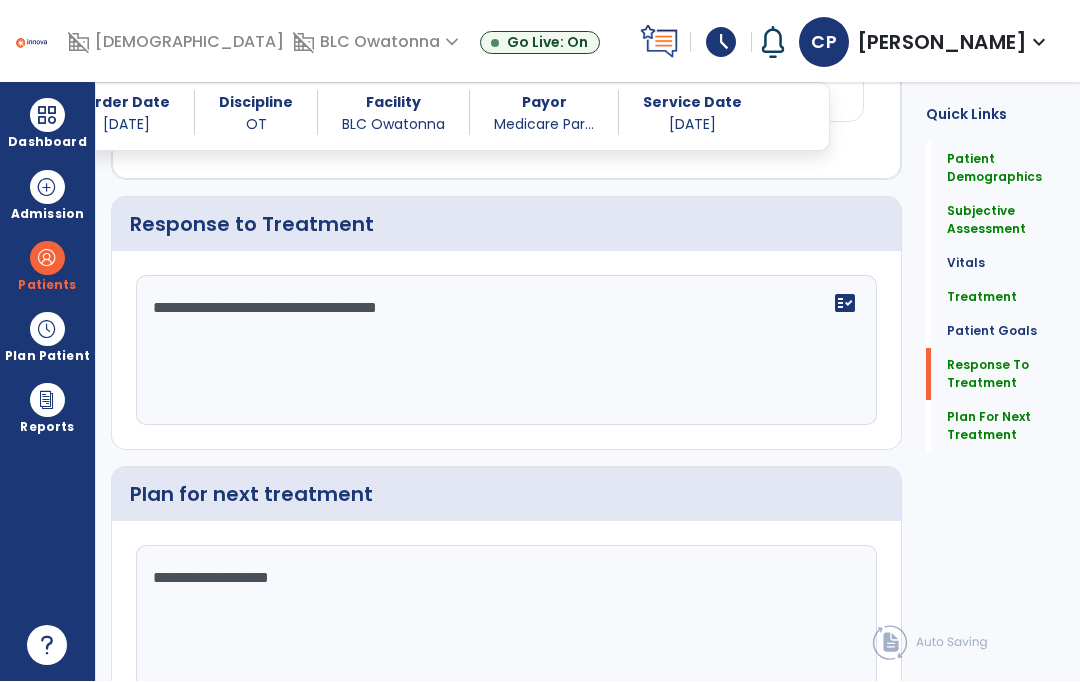 scroll, scrollTop: 2686, scrollLeft: 0, axis: vertical 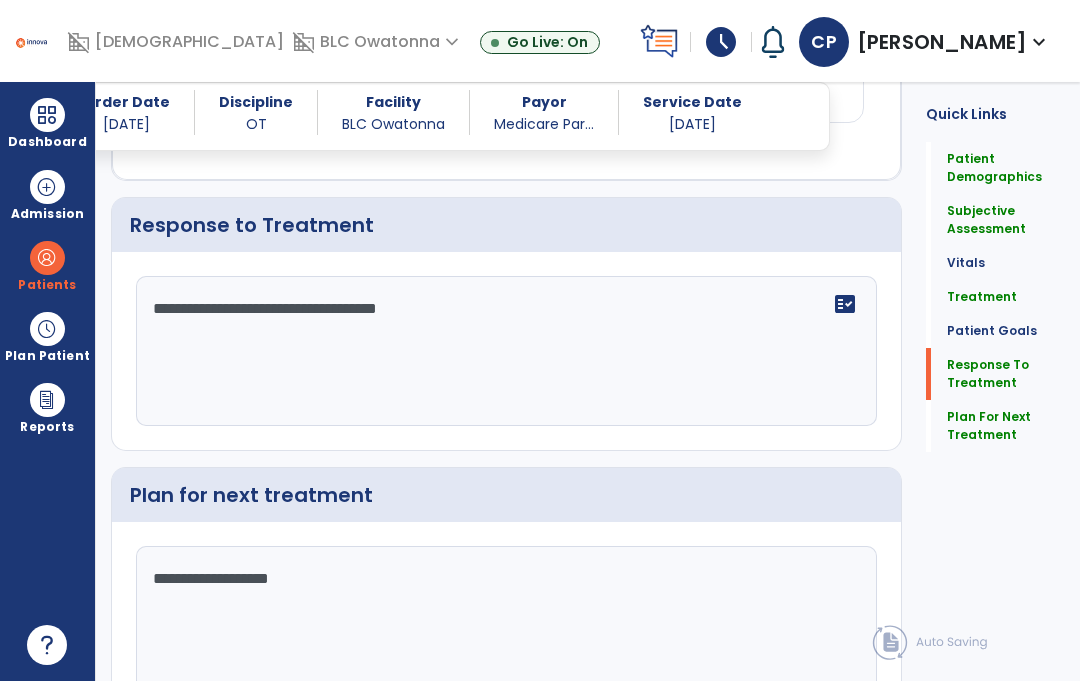 click on "Sign Doc  chevron_right" 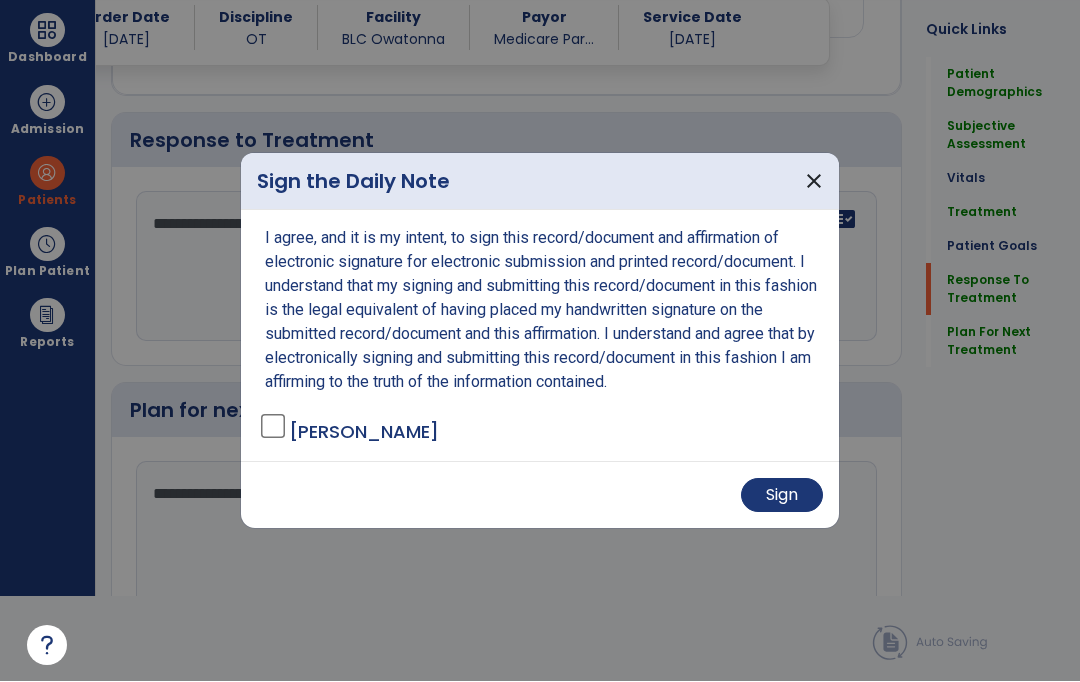 click on "Sign" at bounding box center [782, 496] 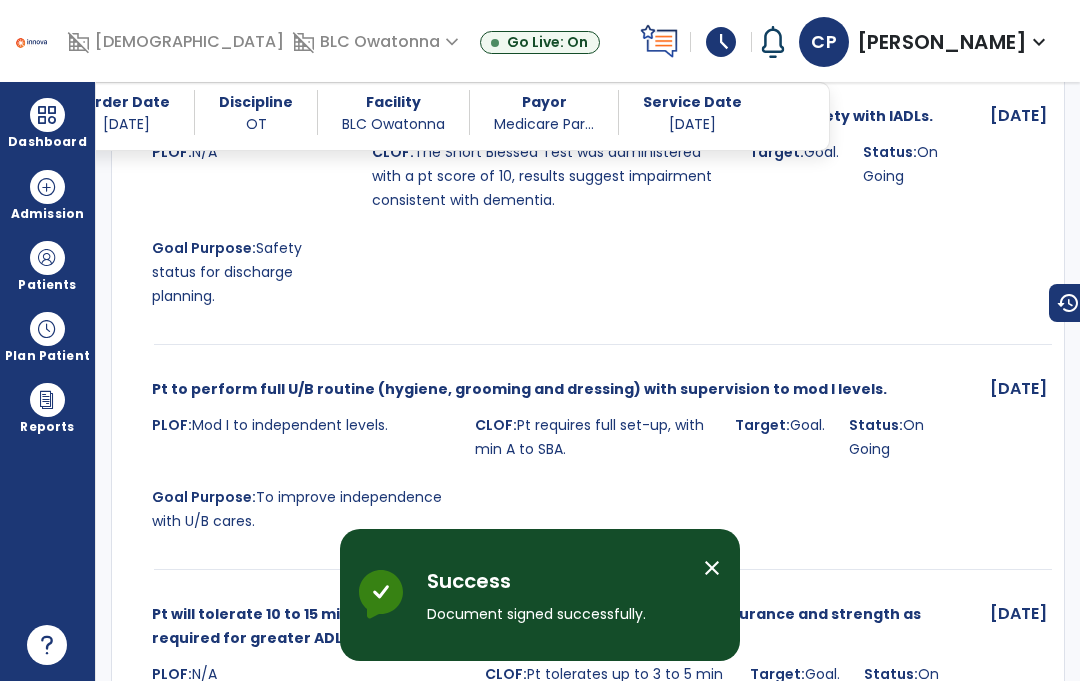 scroll, scrollTop: 84, scrollLeft: 0, axis: vertical 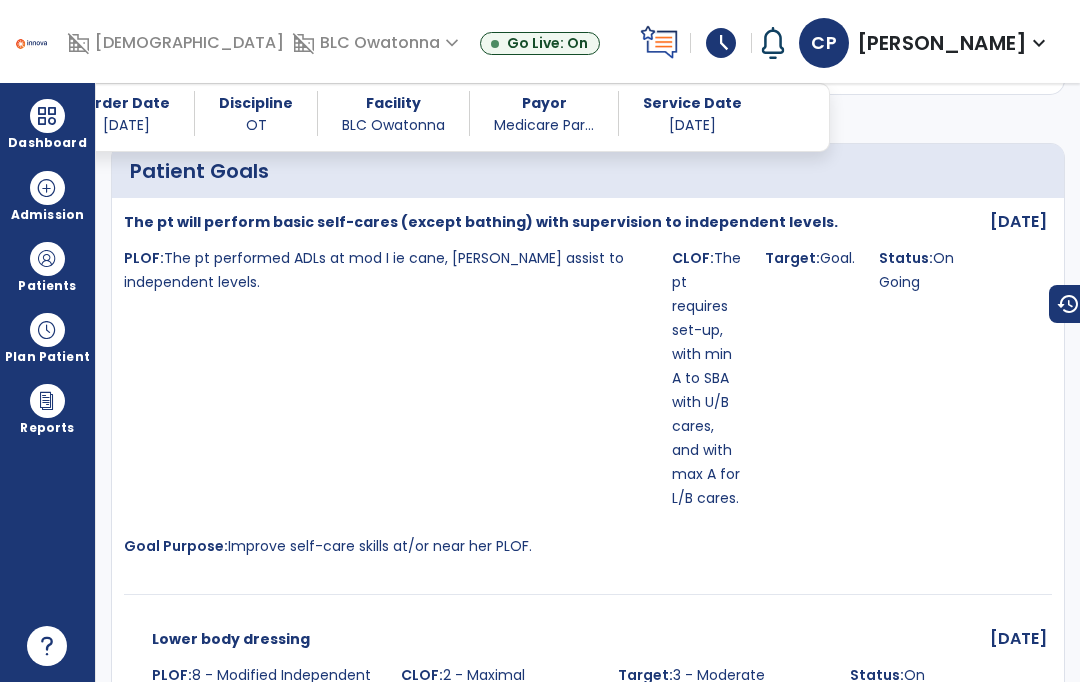 click at bounding box center [47, 116] 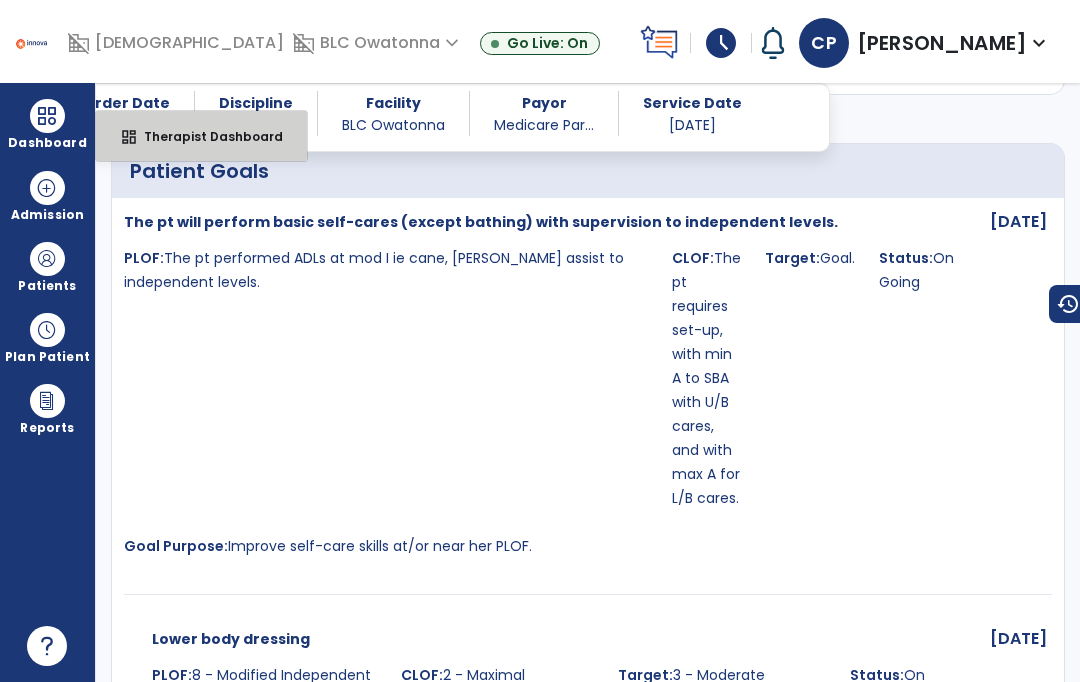 click on "dashboard  Therapist Dashboard" at bounding box center (201, 136) 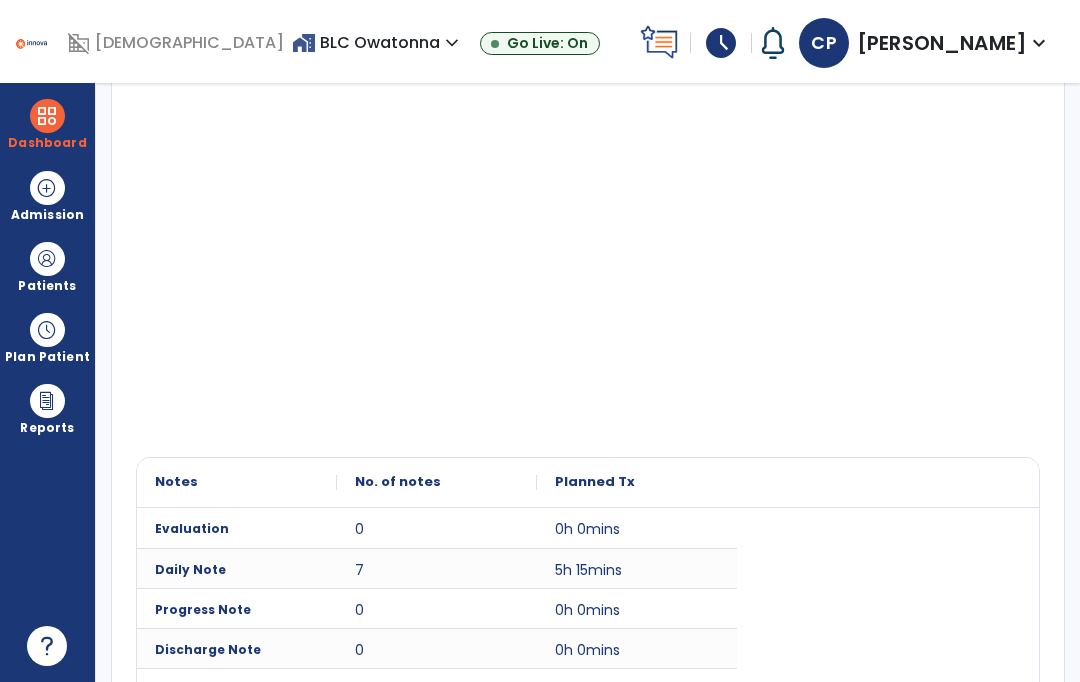 scroll, scrollTop: 393, scrollLeft: 0, axis: vertical 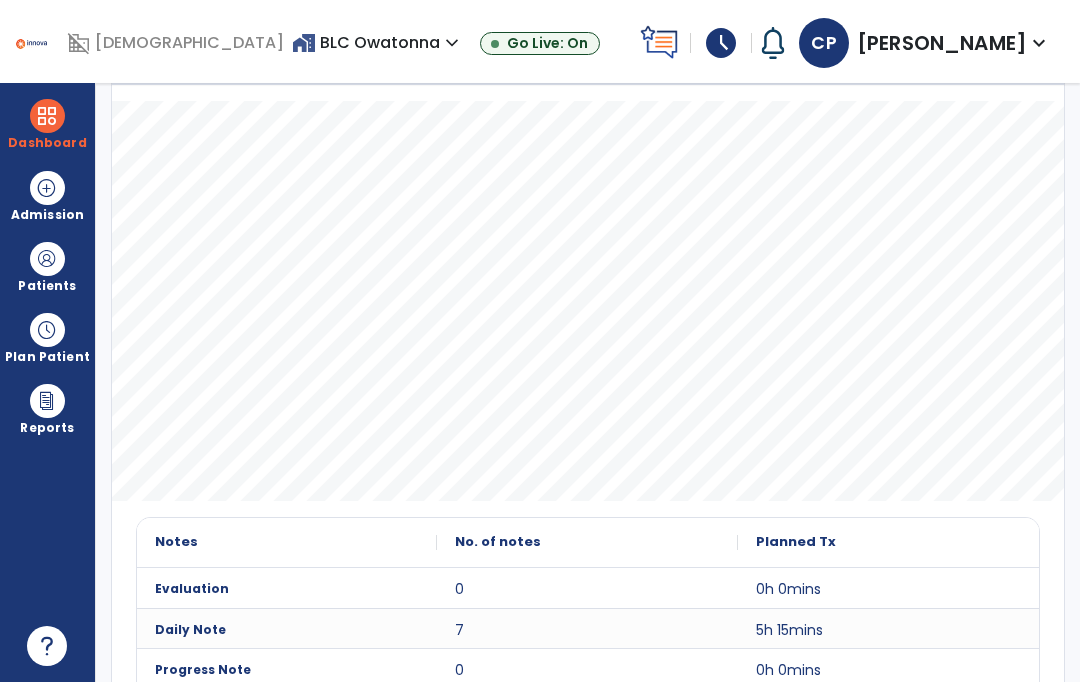 click on "Dashboard" at bounding box center (47, 143) 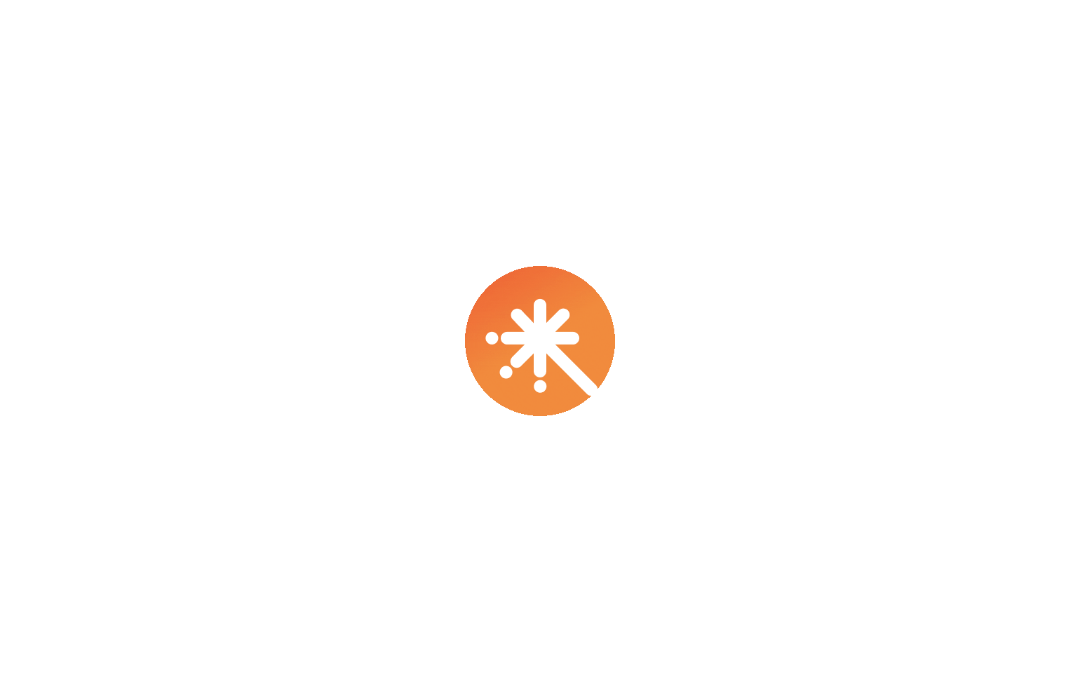 scroll, scrollTop: 0, scrollLeft: 0, axis: both 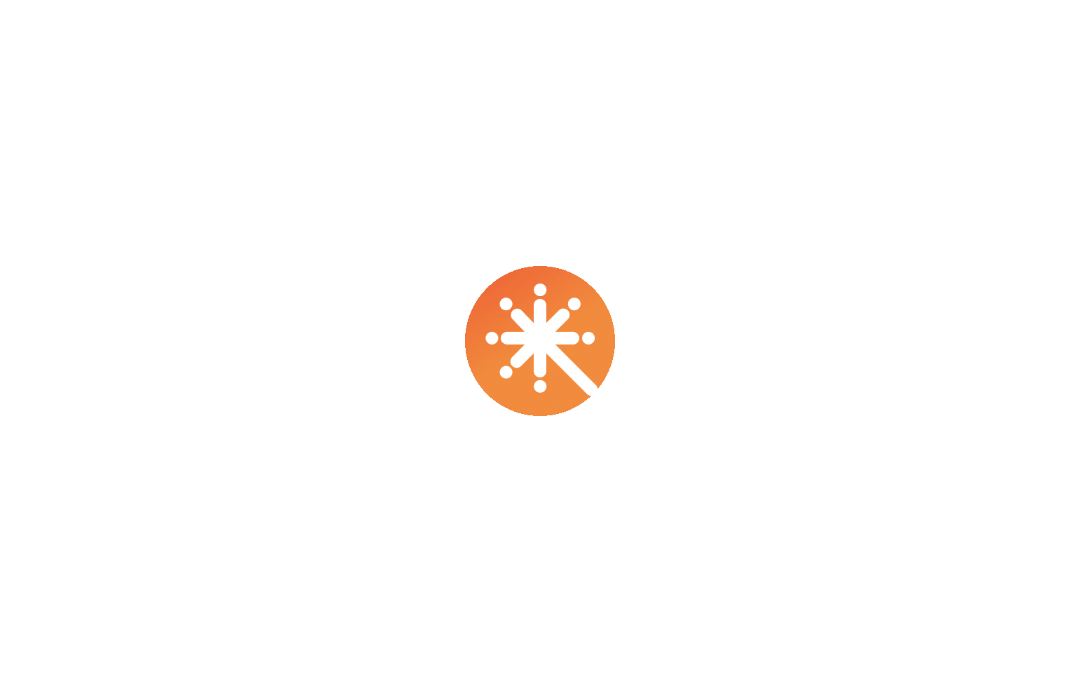 select on "****" 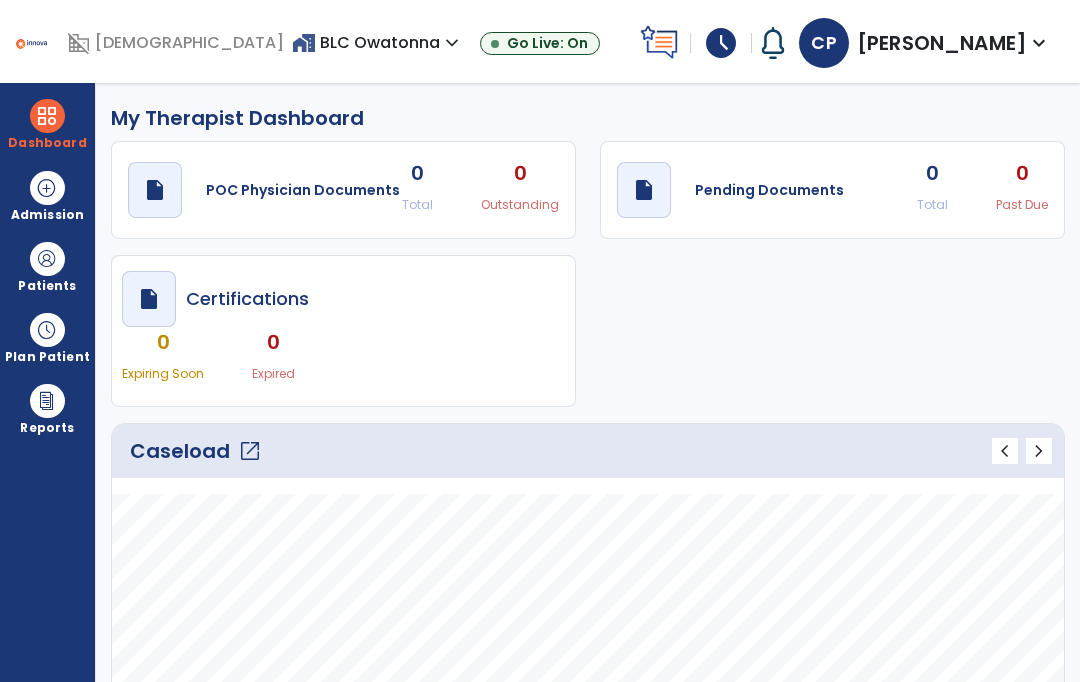 click on "schedule" at bounding box center [721, 43] 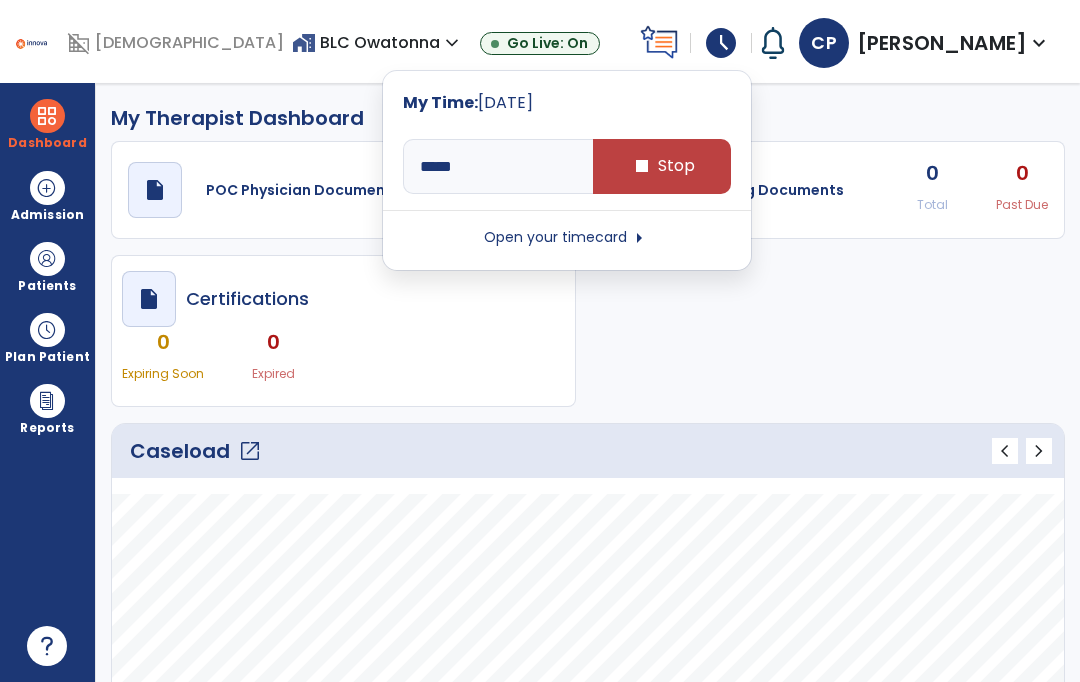 click on "stop  Stop" at bounding box center (662, 166) 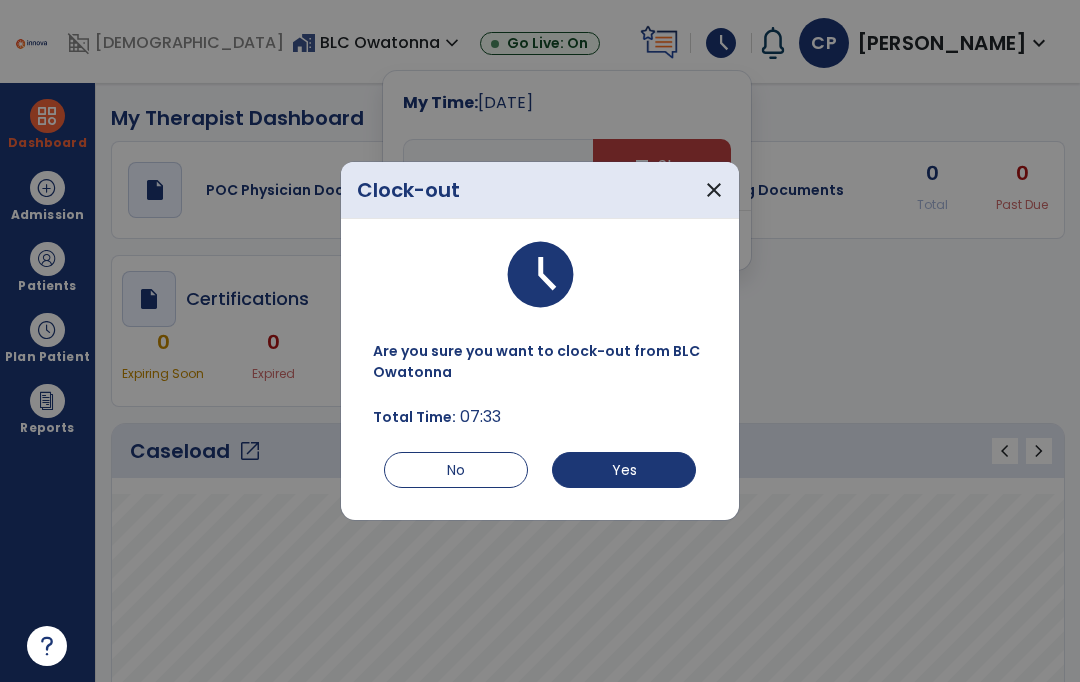 click on "Yes" at bounding box center [624, 470] 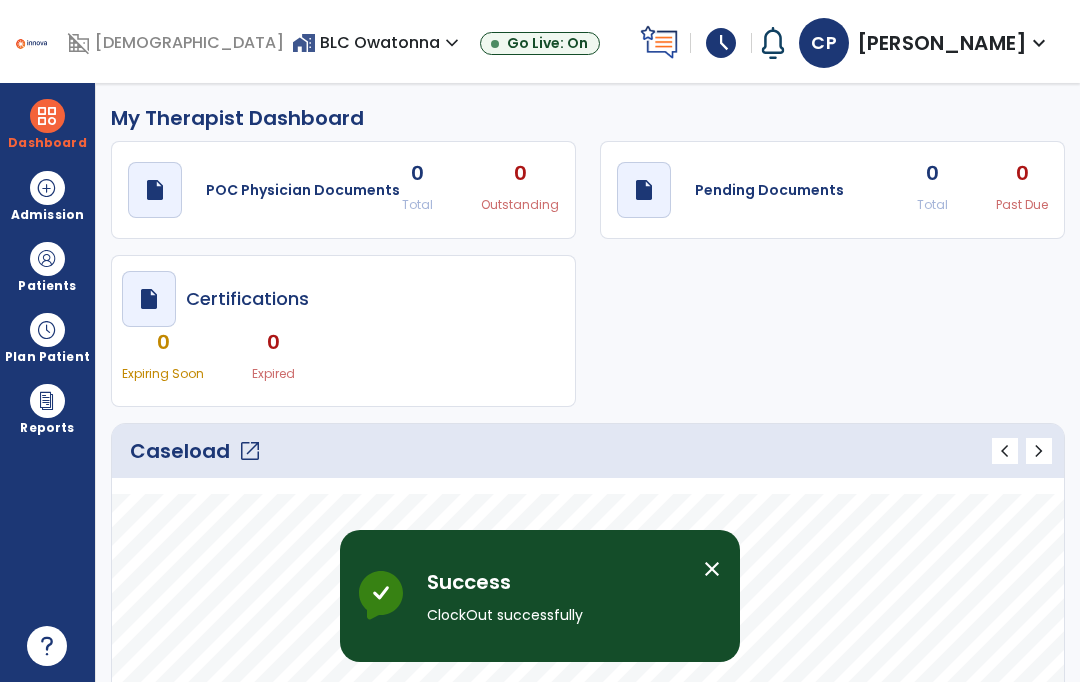 click on "close" at bounding box center [712, 569] 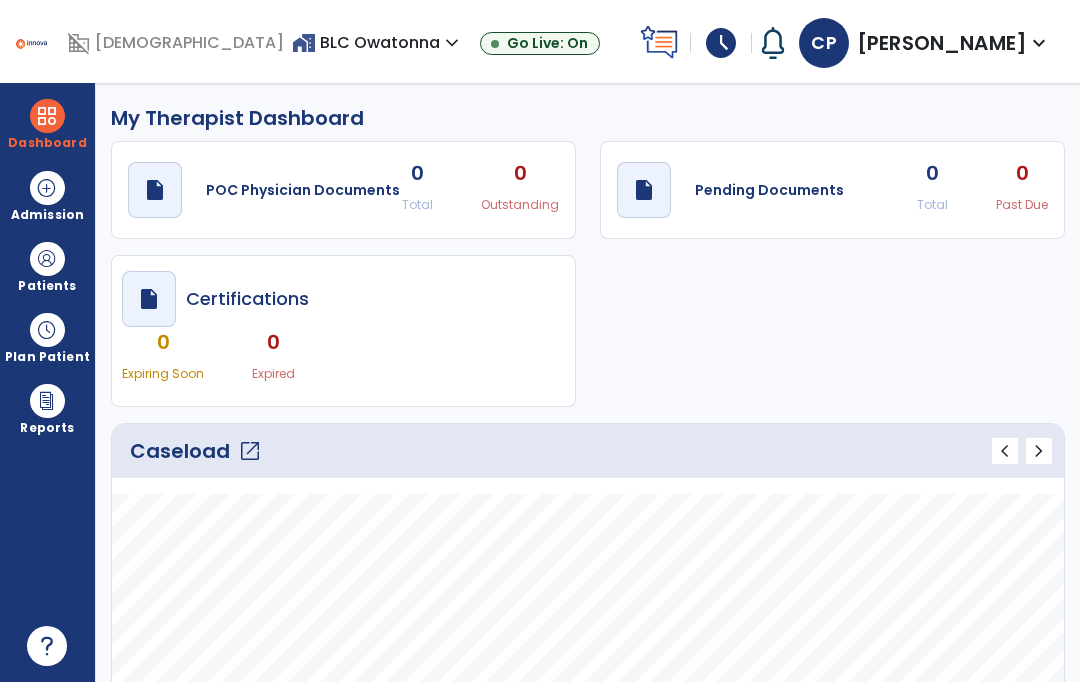 click on "schedule" at bounding box center [721, 43] 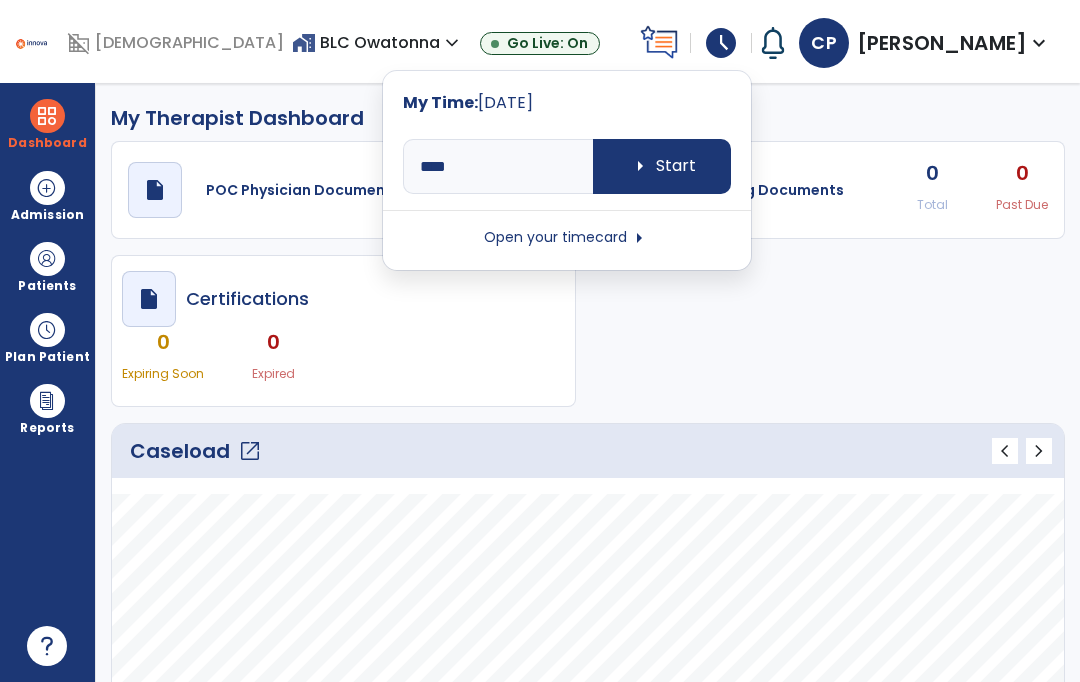 click on "arrow_right" at bounding box center [639, 238] 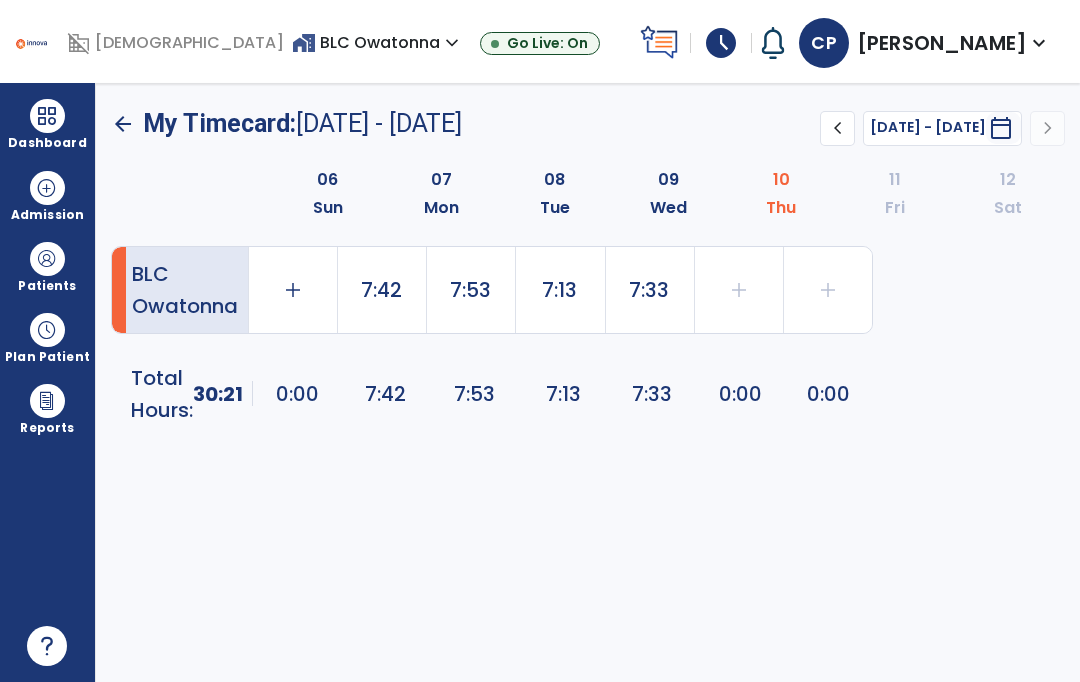 click on "schedule" at bounding box center (721, 43) 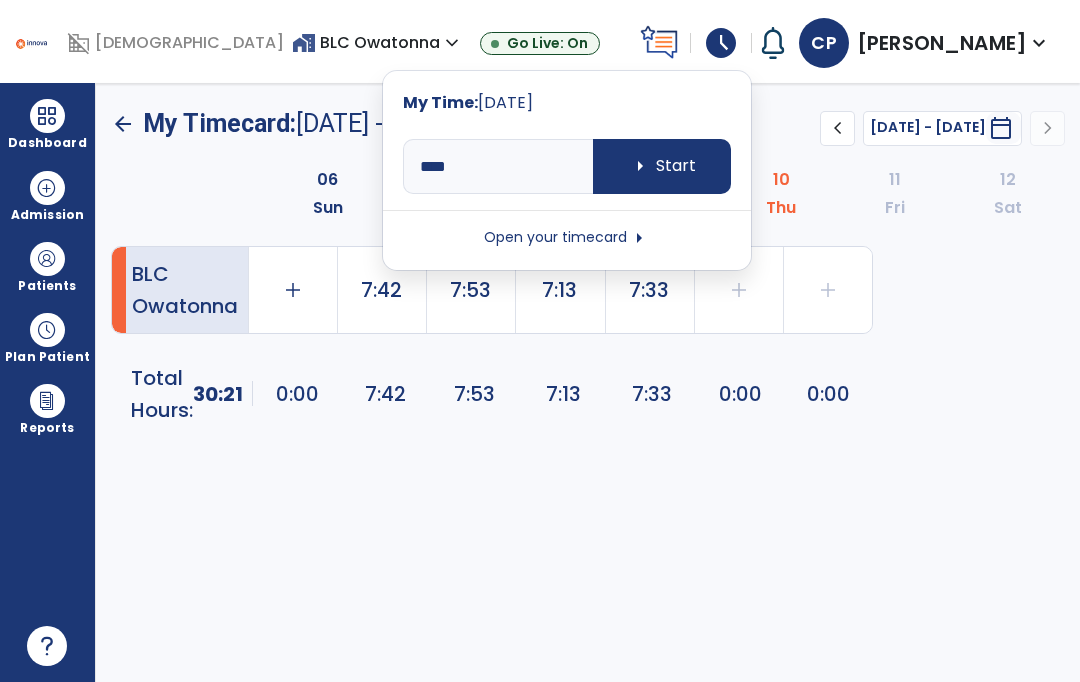 click on "Open your timecard  arrow_right" at bounding box center (567, 238) 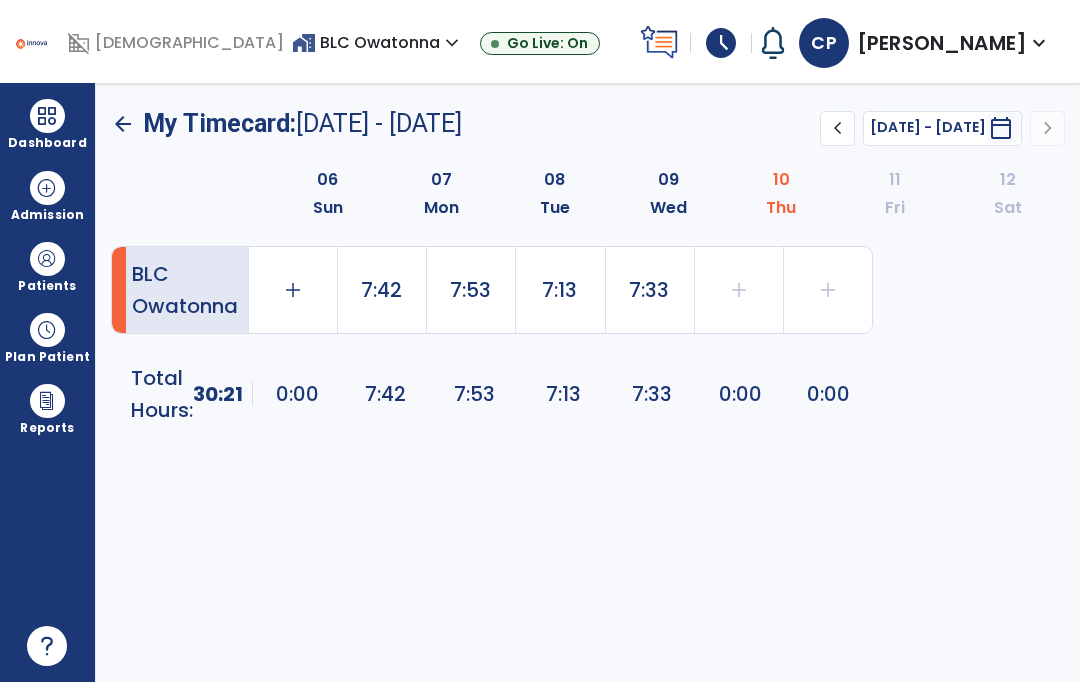 click on "7:33" 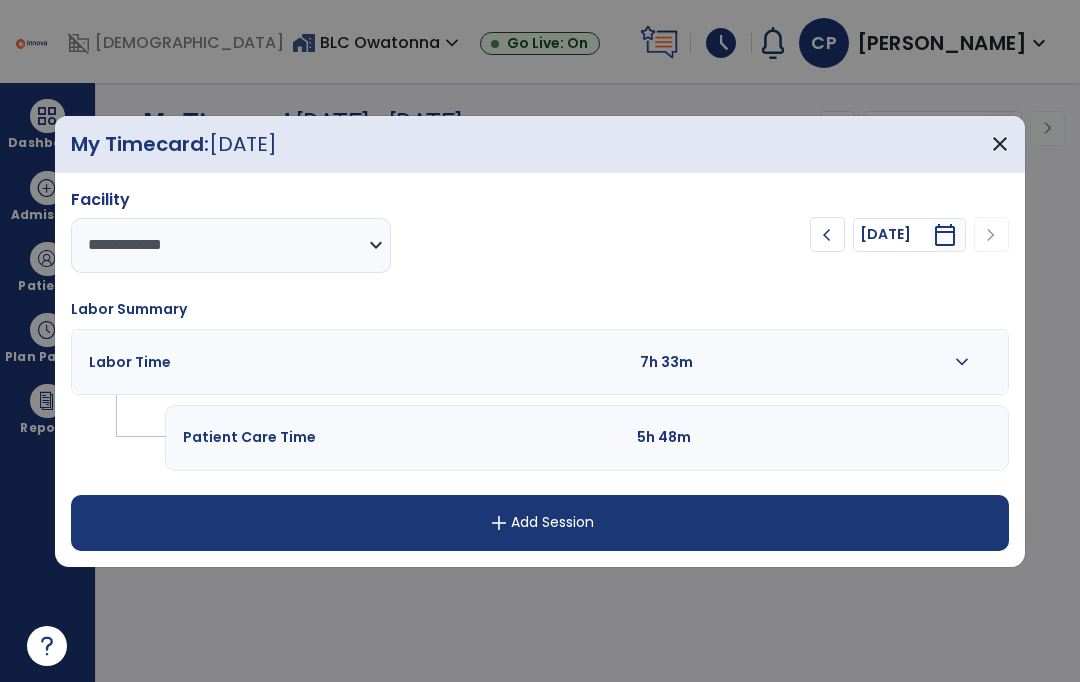 click on "add  Add Session" at bounding box center [540, 523] 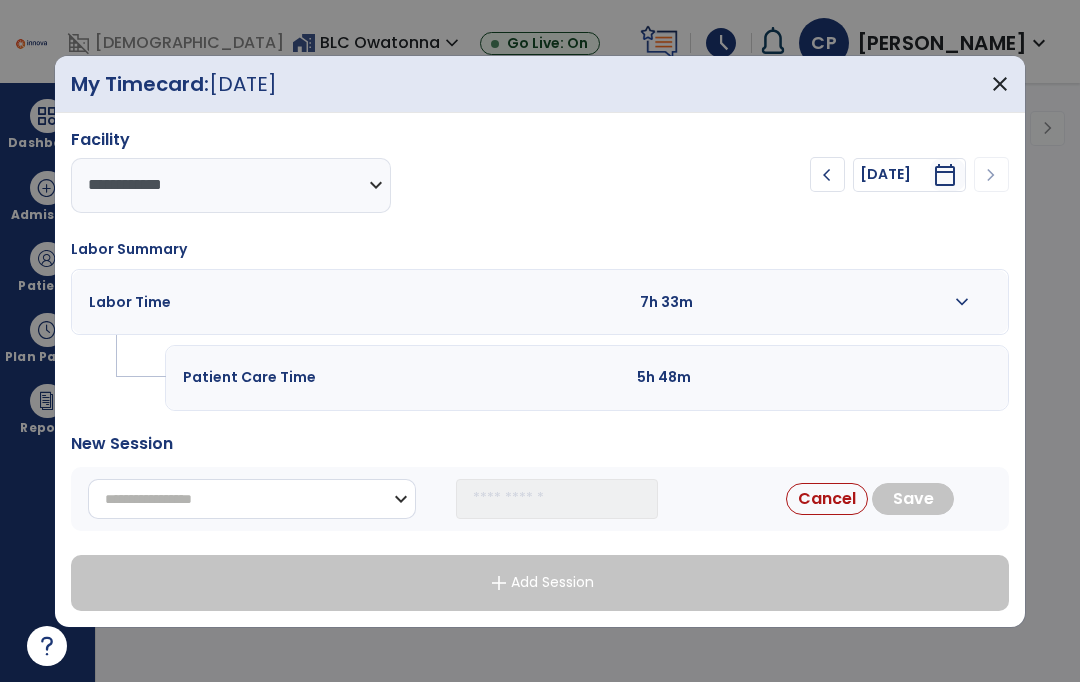 click on "**********" at bounding box center (252, 499) 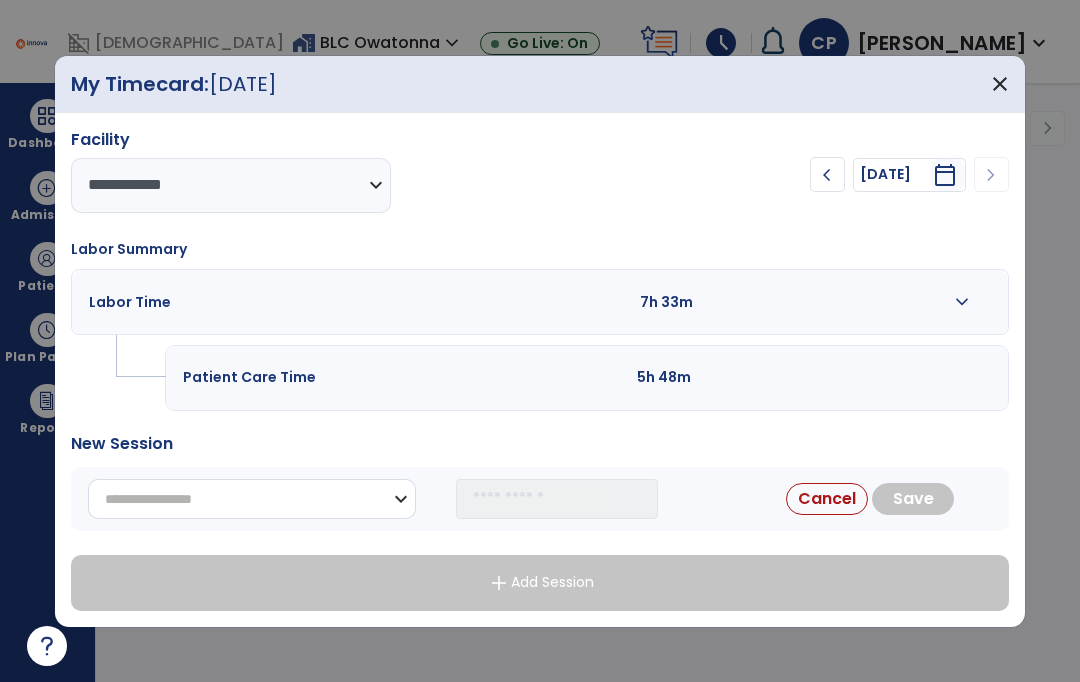select on "**********" 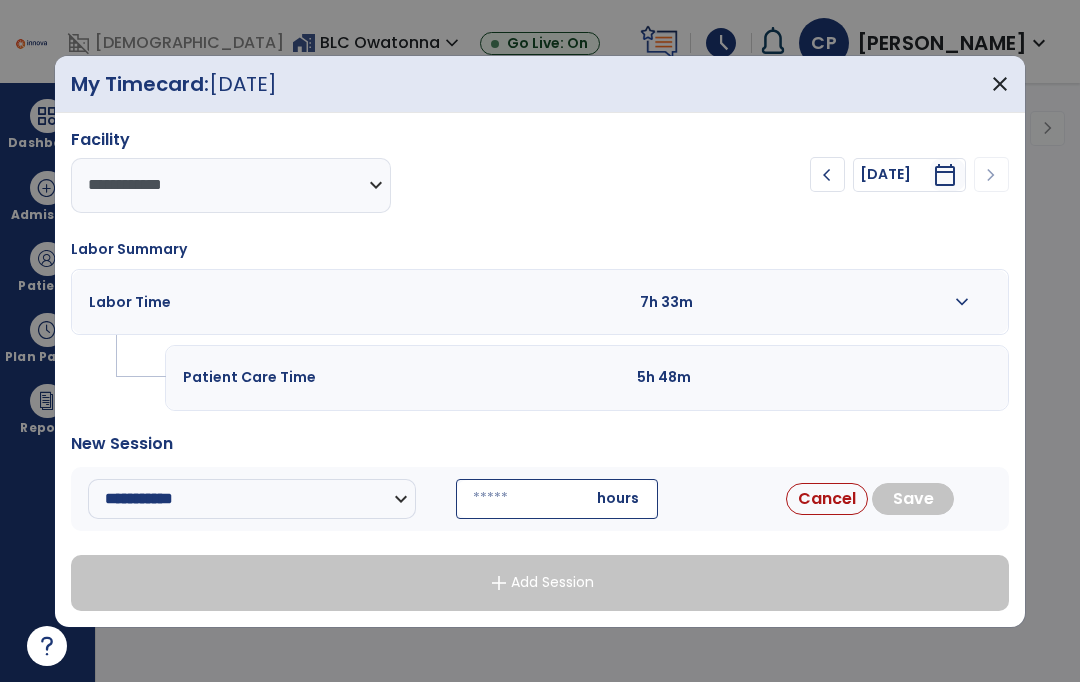 click at bounding box center (557, 499) 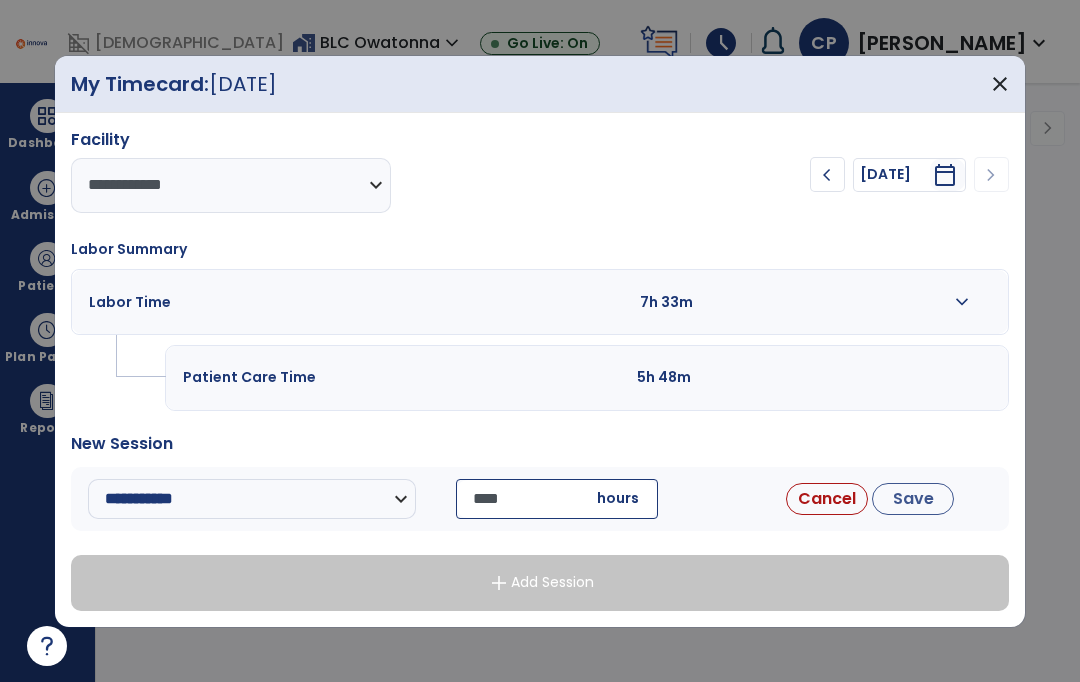 type on "*****" 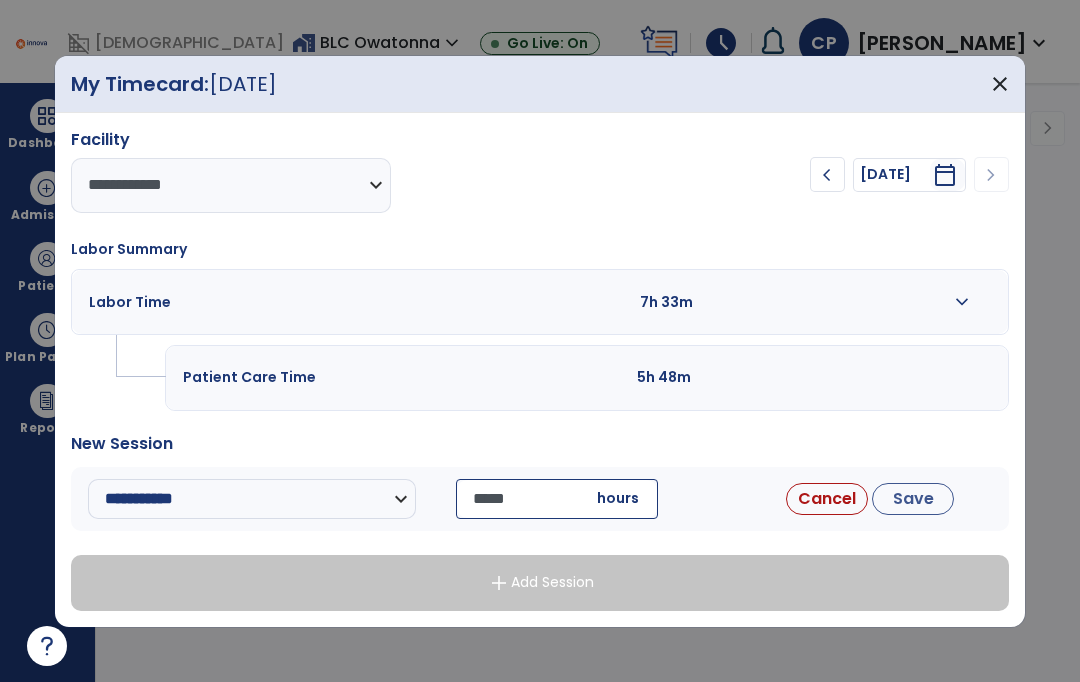 click on "Save" at bounding box center (913, 499) 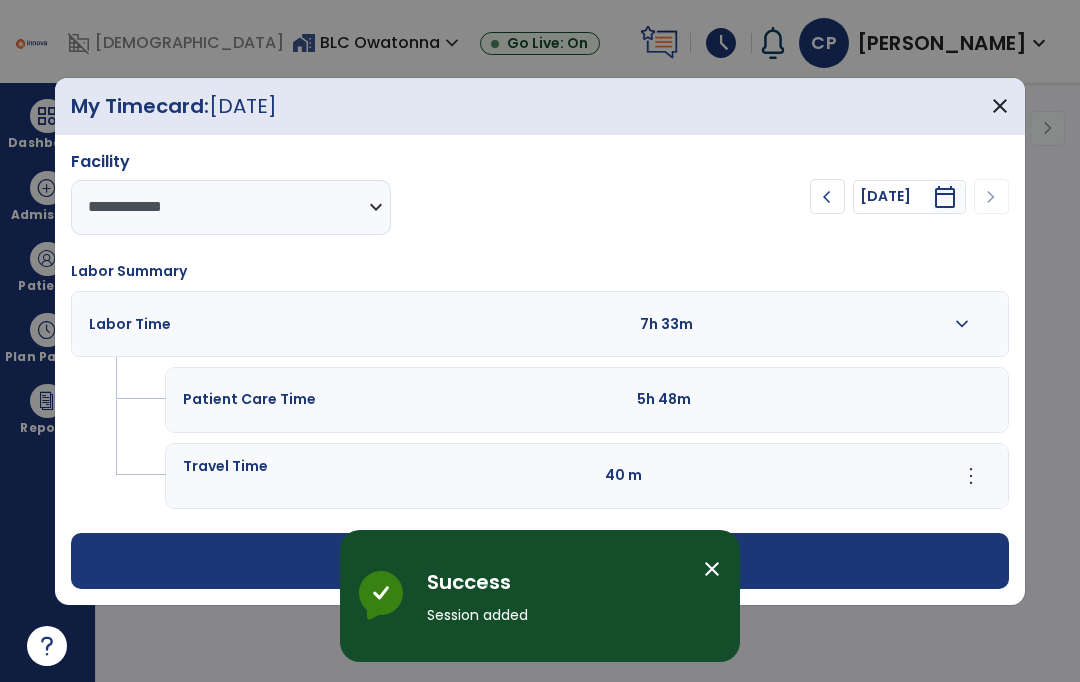 click on "close" at bounding box center (712, 569) 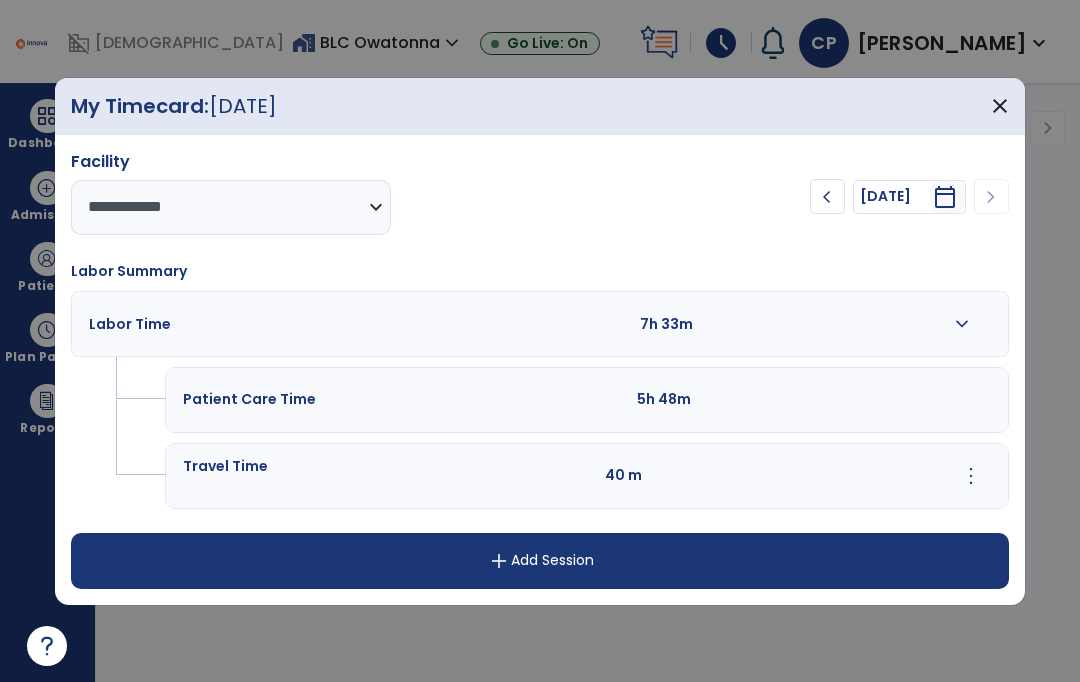 click on "add  Add Session" at bounding box center [540, 561] 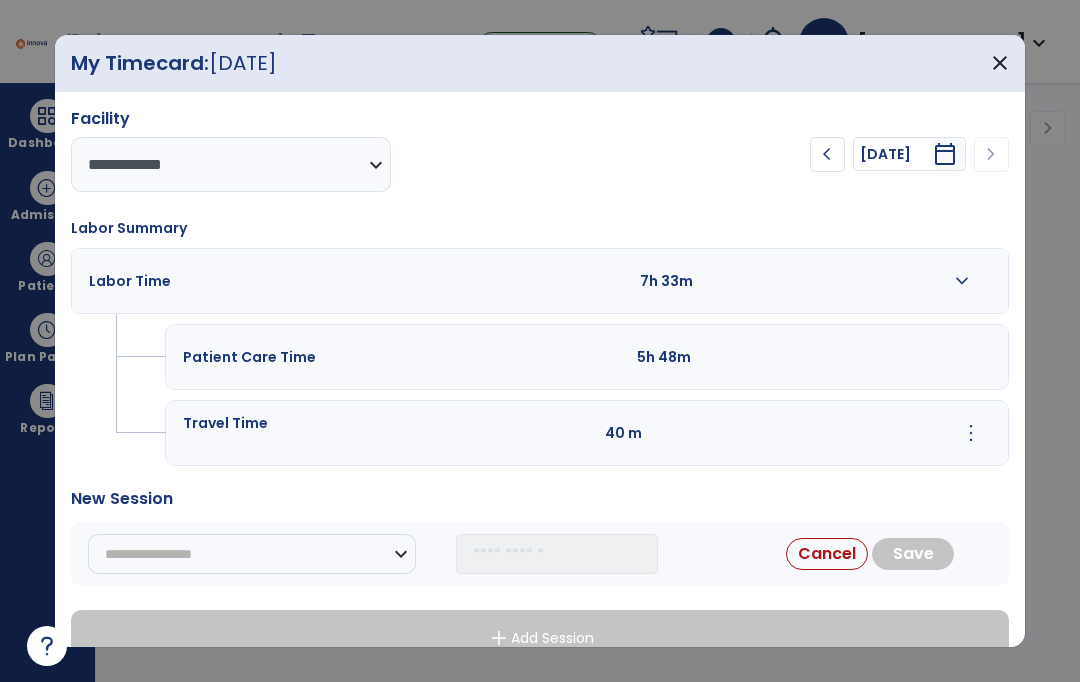 click on "**********" at bounding box center (252, 554) 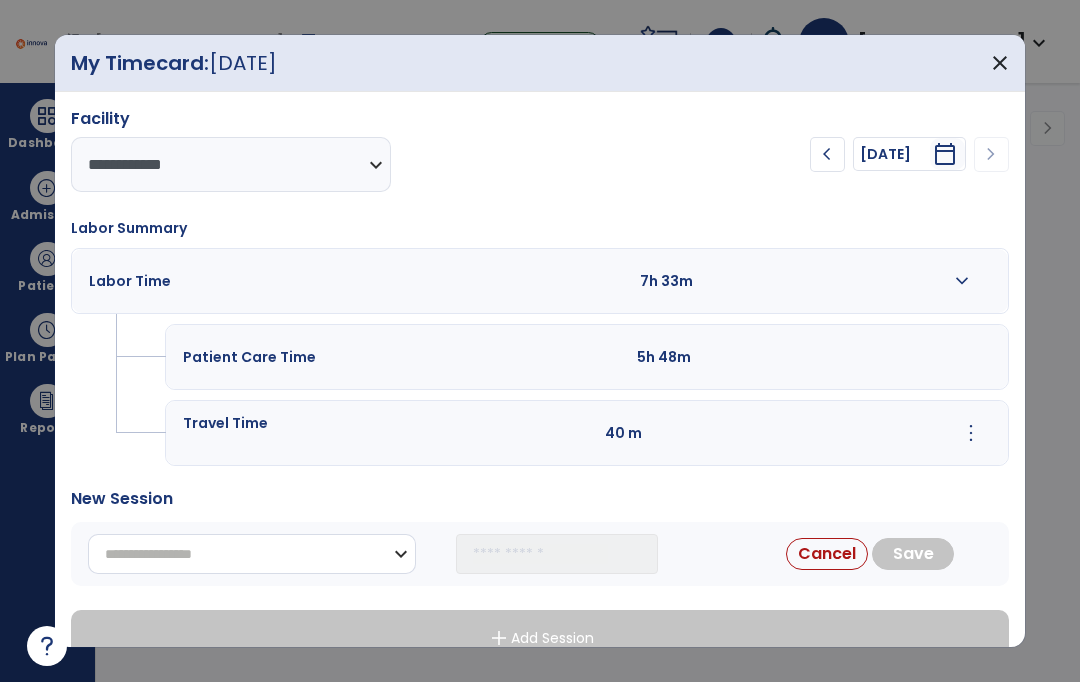 select on "*******" 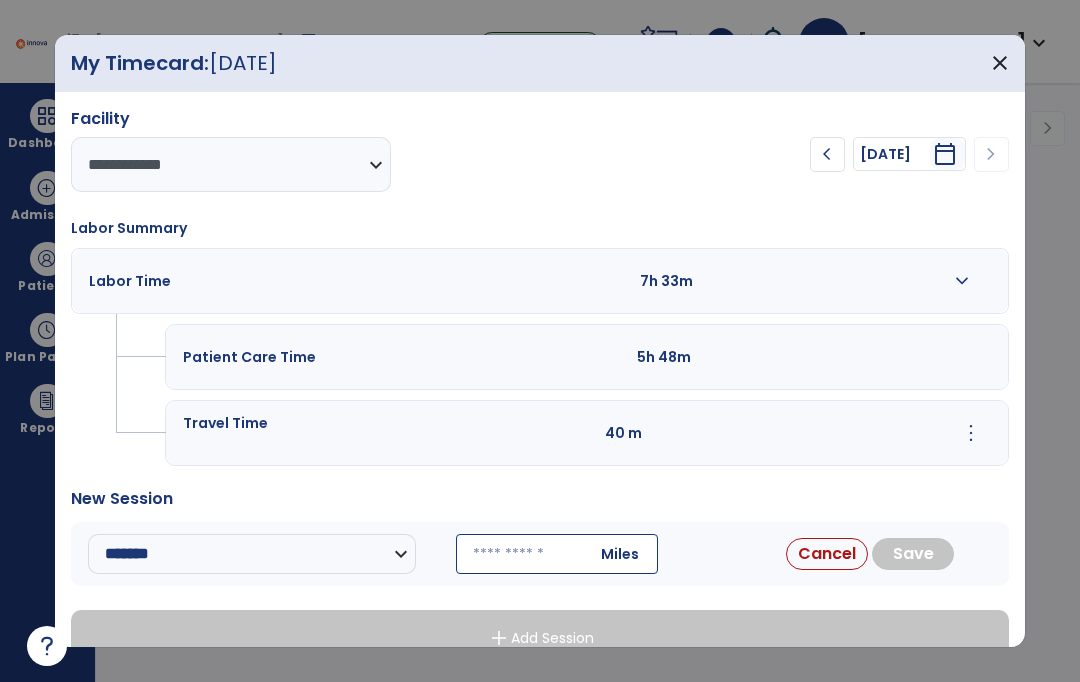 click at bounding box center (557, 554) 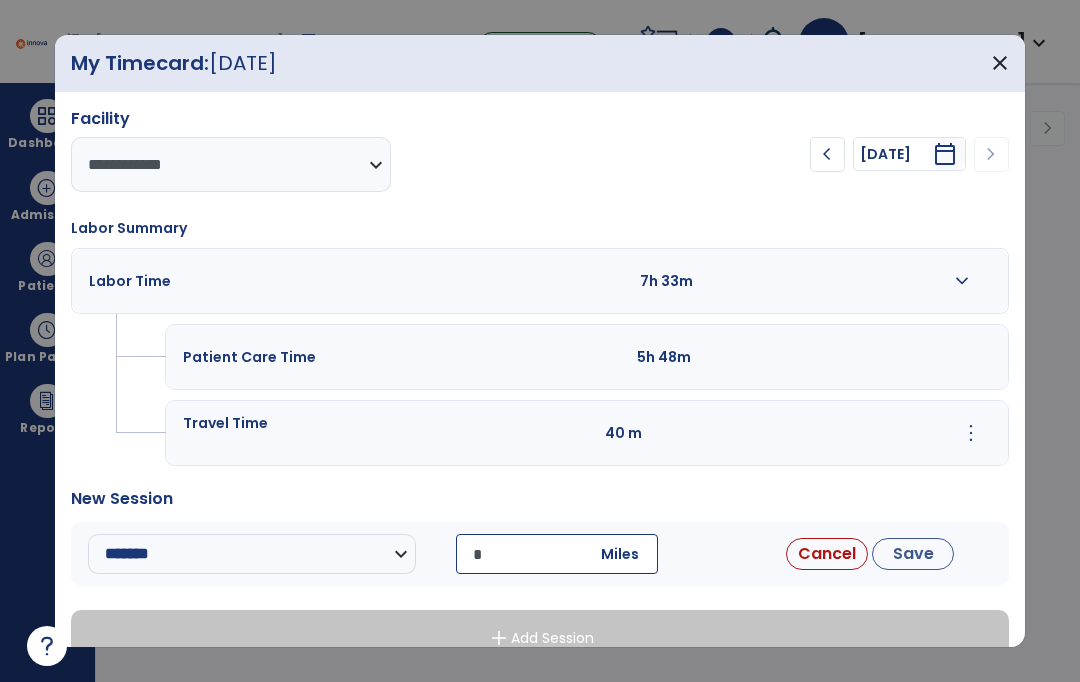 type on "**" 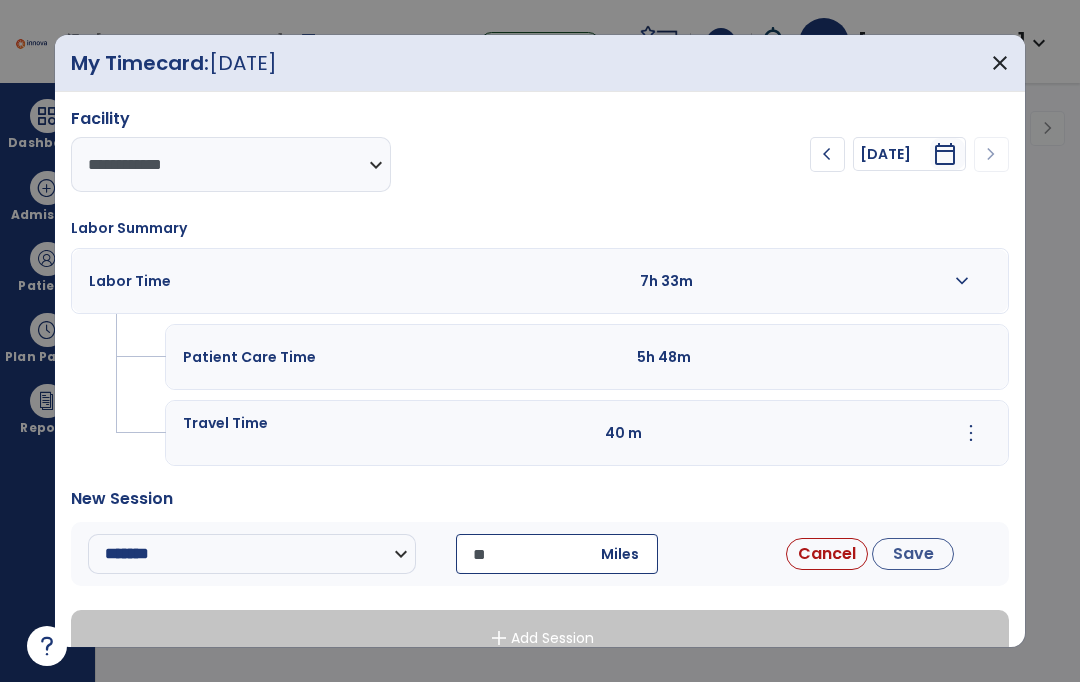 click on "Save" at bounding box center [913, 554] 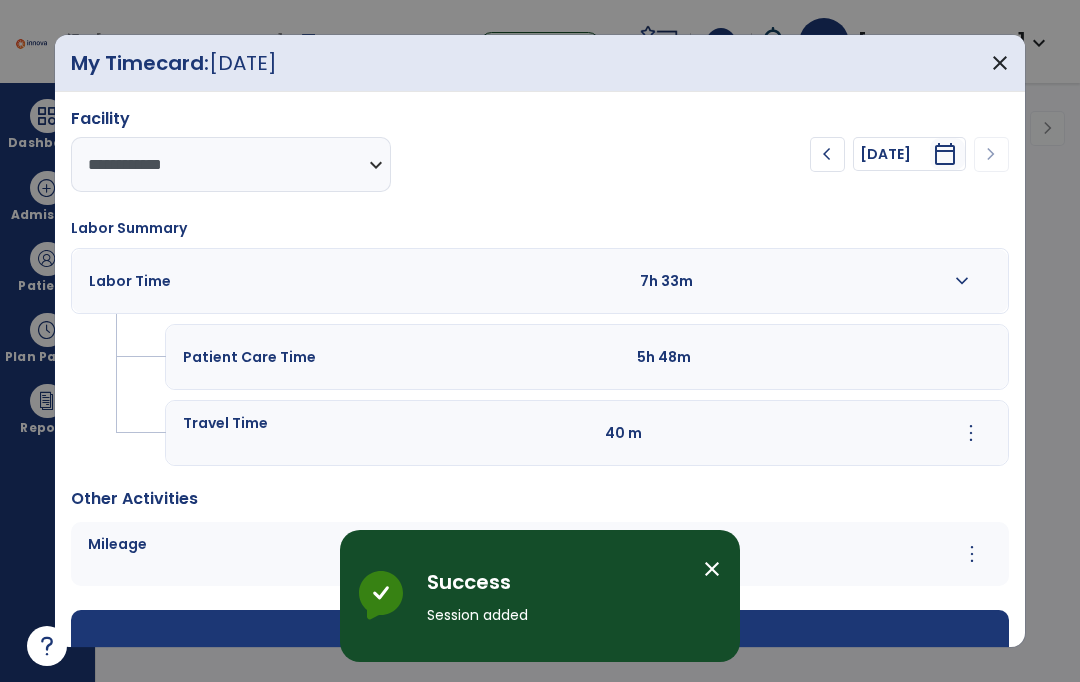 click on "close" at bounding box center (712, 569) 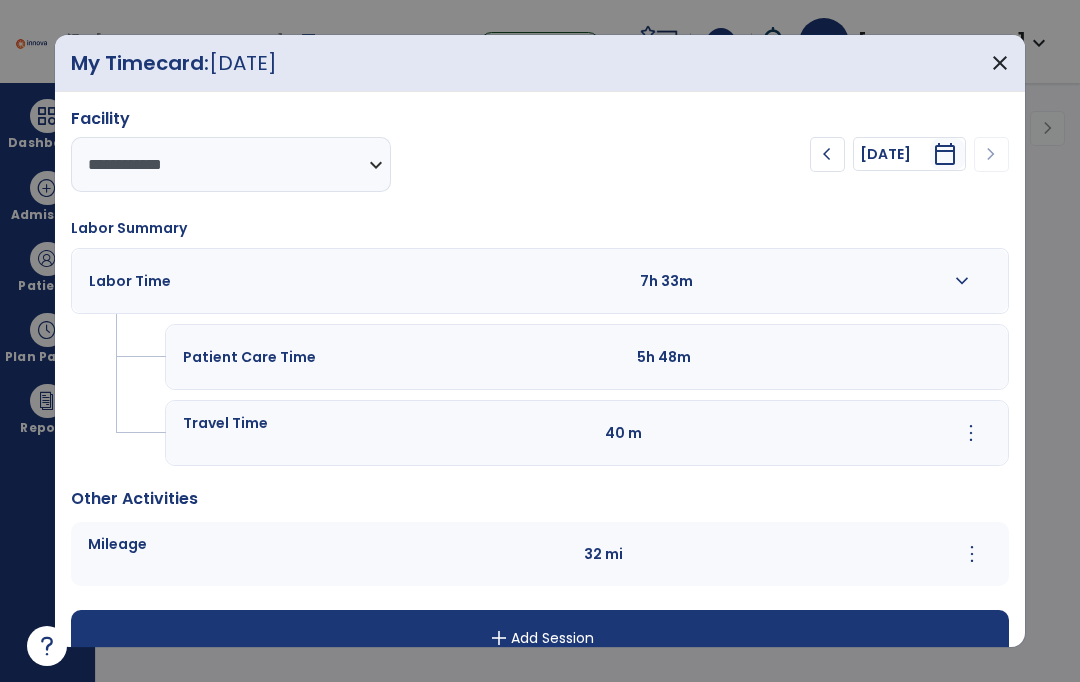 click on "close" at bounding box center [1000, 63] 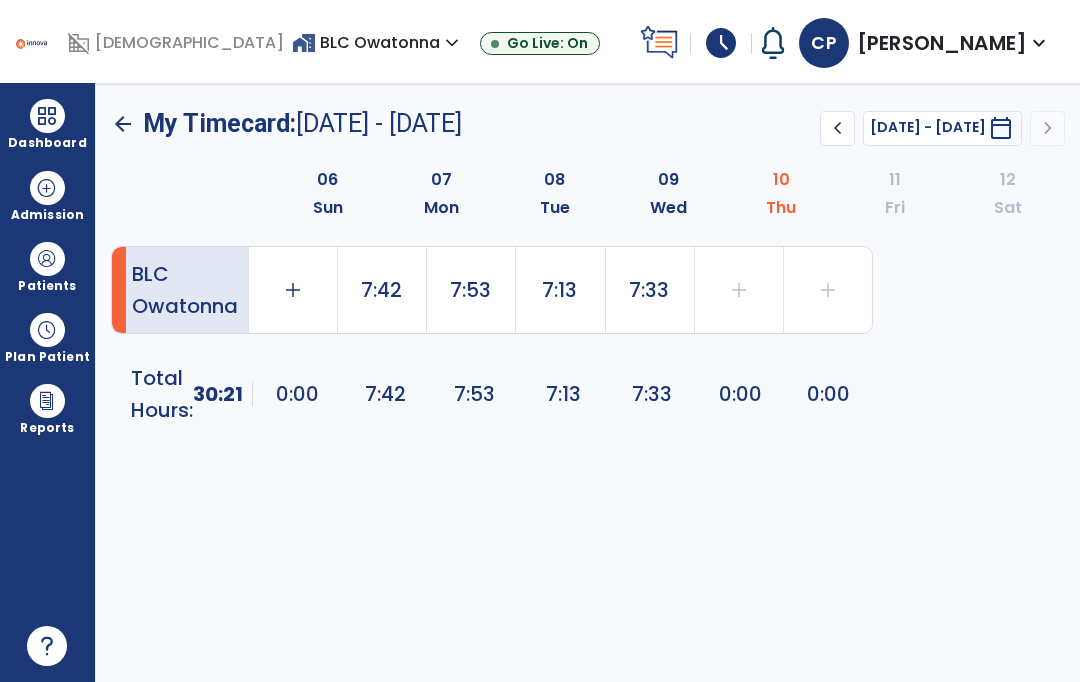 click on "expand_more" at bounding box center [1039, 43] 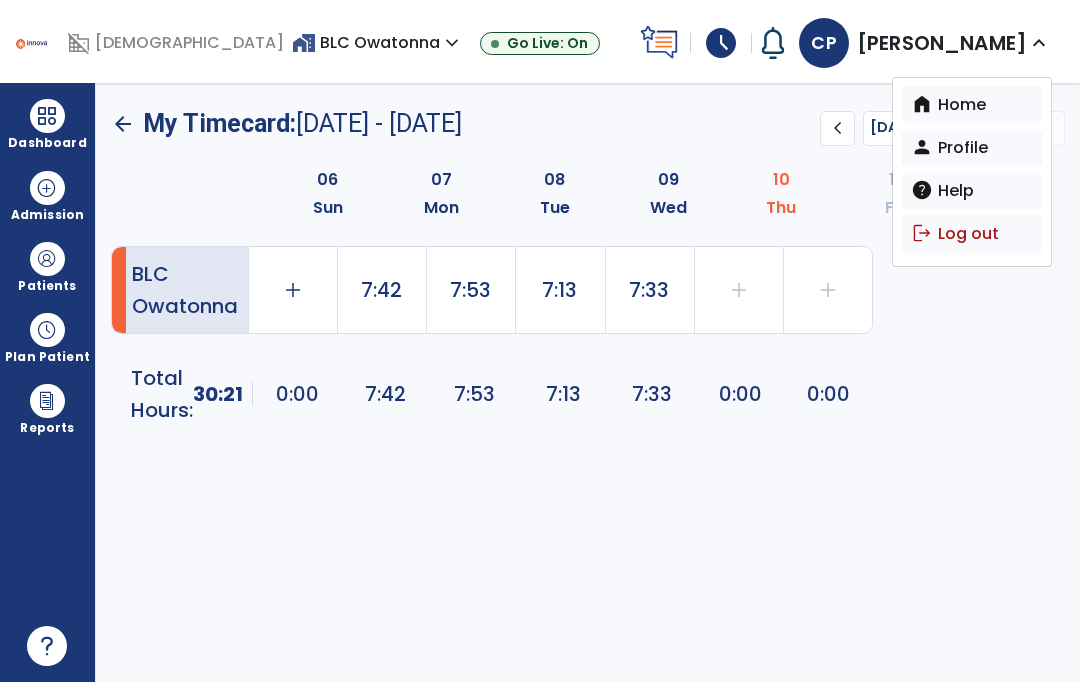 click on "logout   Log out" at bounding box center [972, 234] 